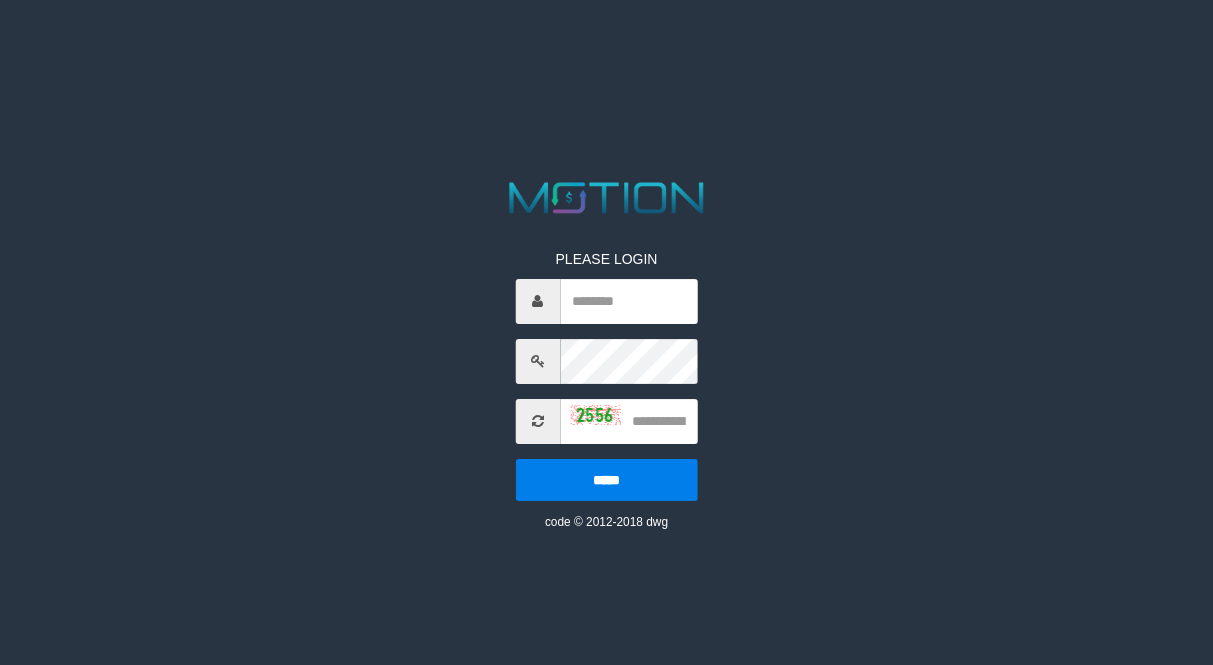 scroll, scrollTop: 0, scrollLeft: 0, axis: both 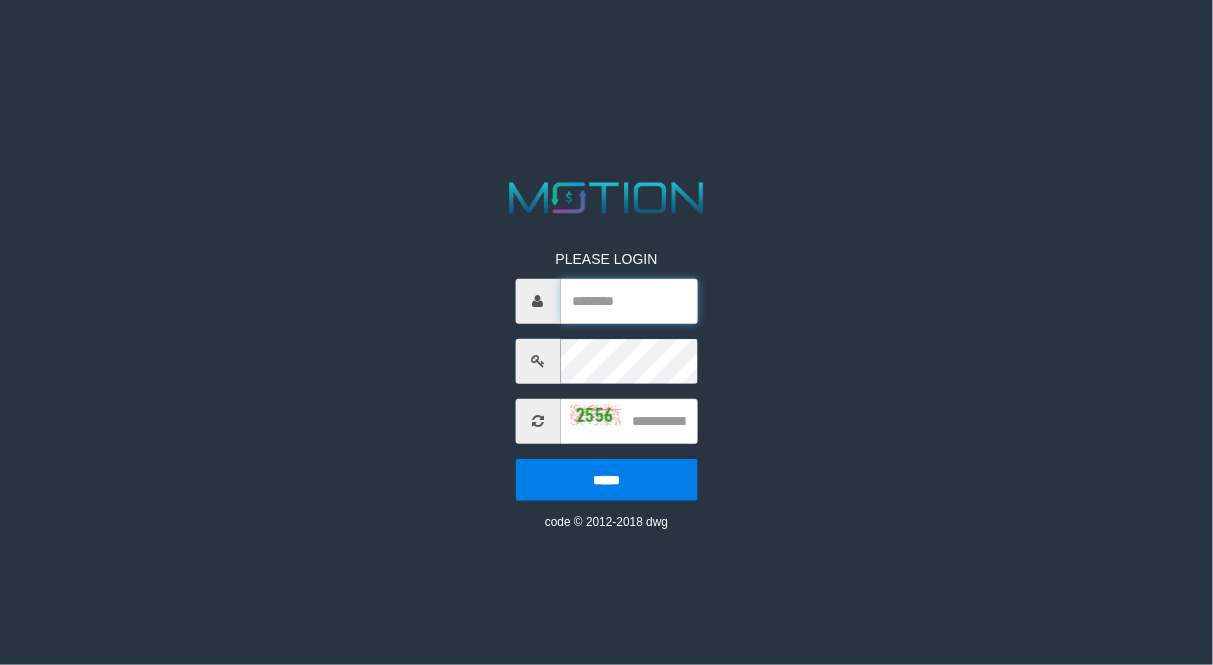 click at bounding box center (628, 301) 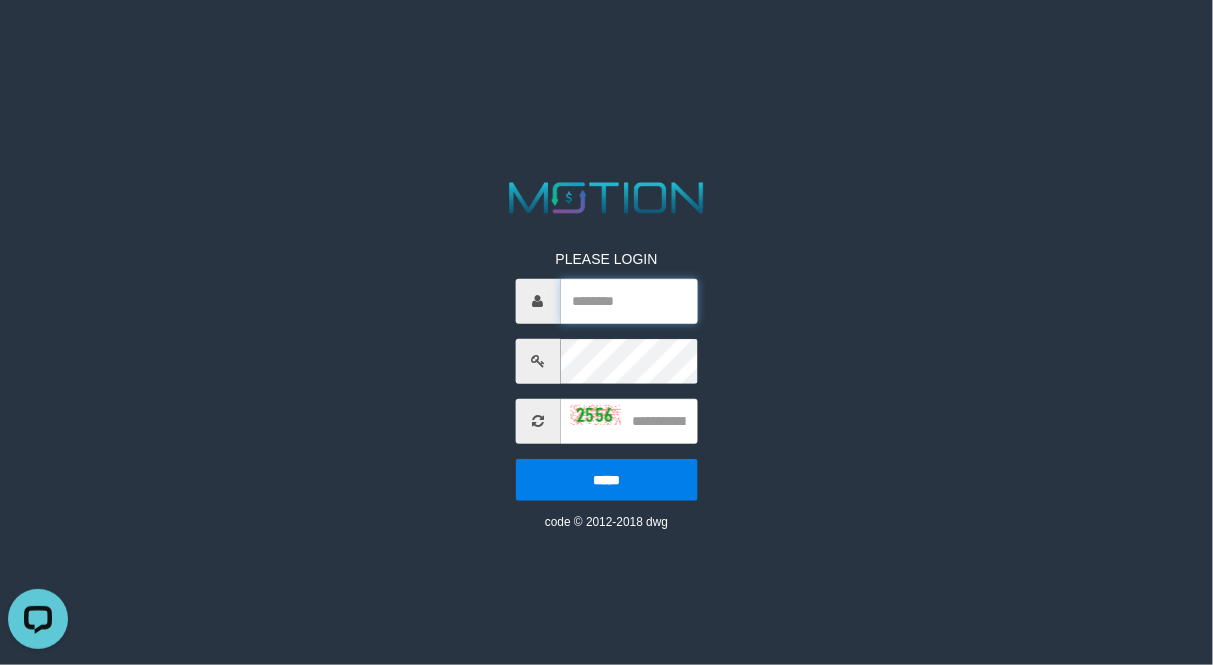 type on "********" 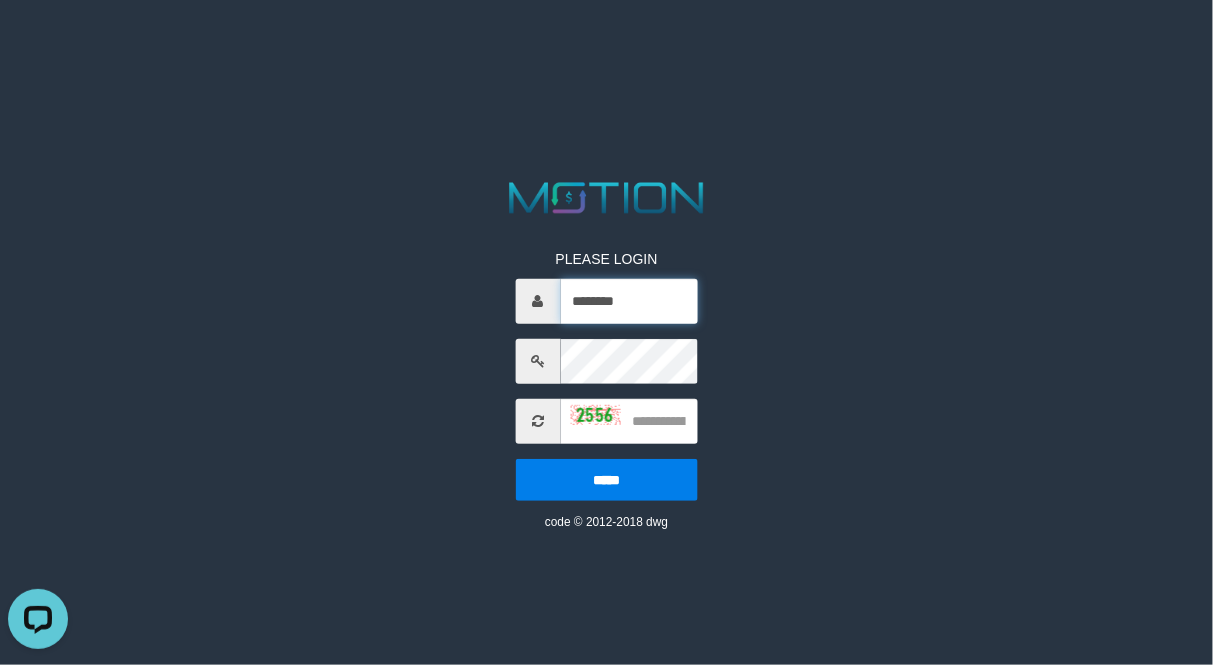 scroll, scrollTop: 0, scrollLeft: 0, axis: both 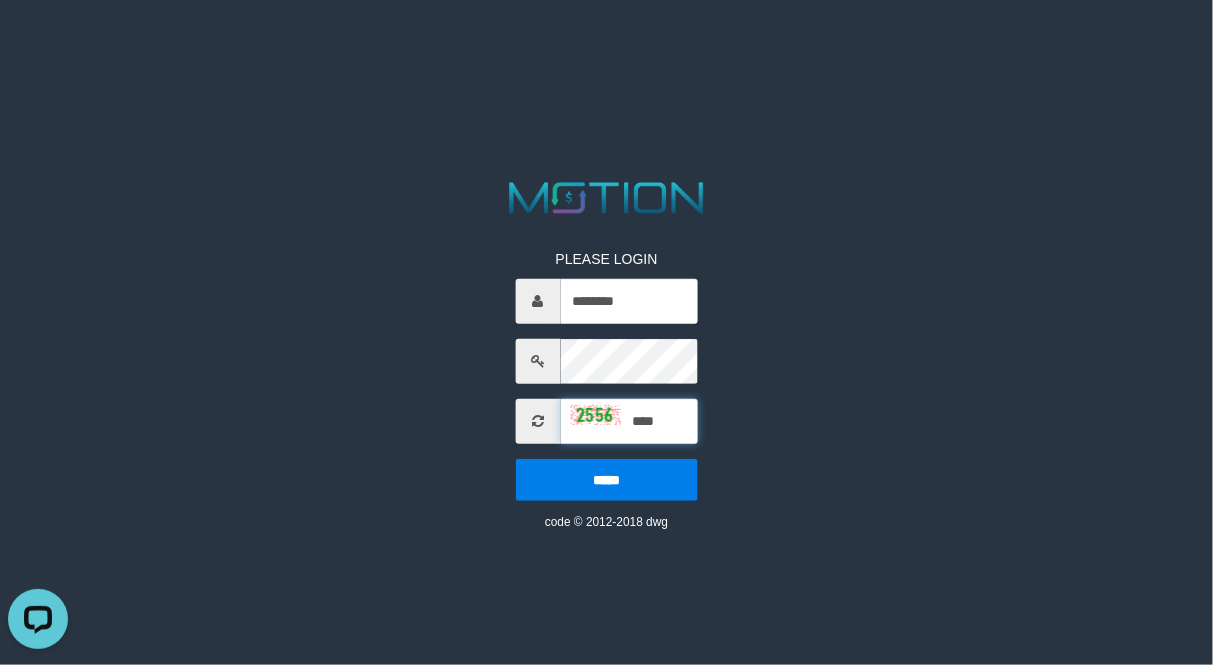 type on "****" 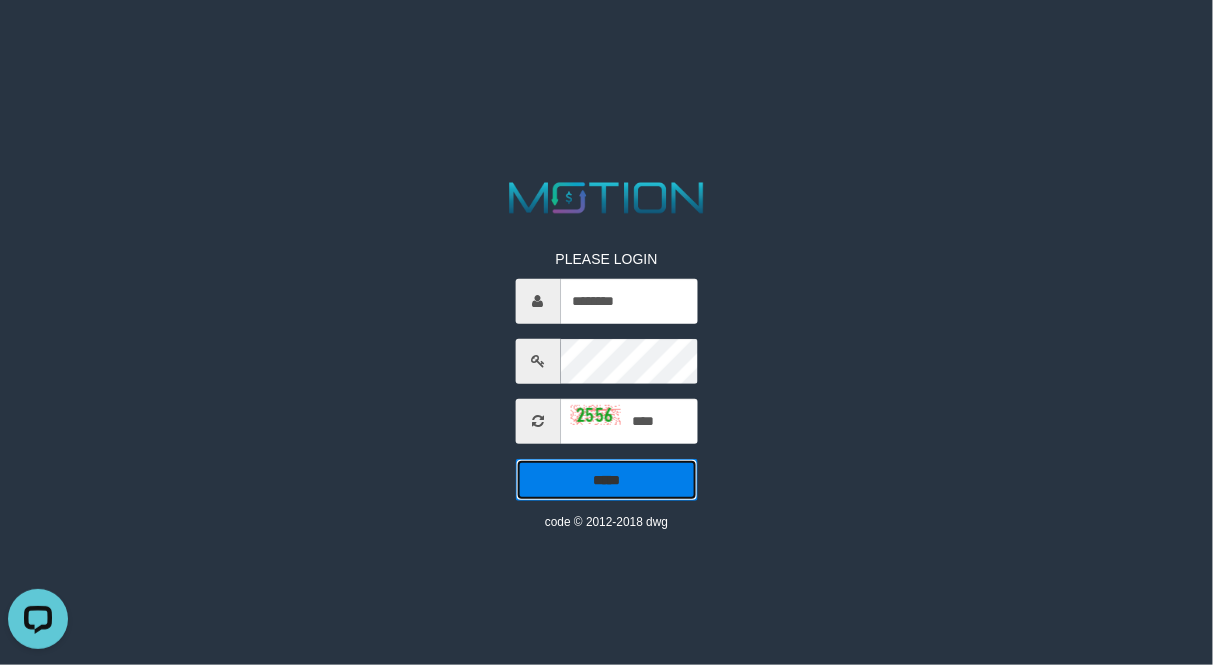 click on "*****" at bounding box center (606, 480) 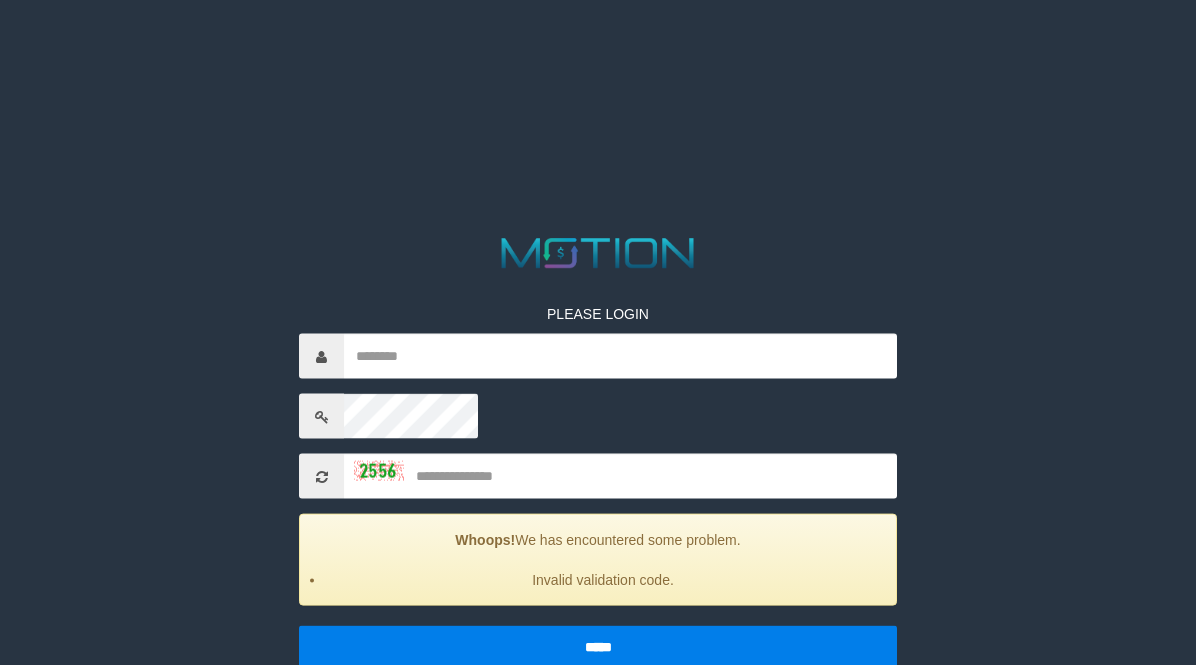 scroll, scrollTop: 0, scrollLeft: 0, axis: both 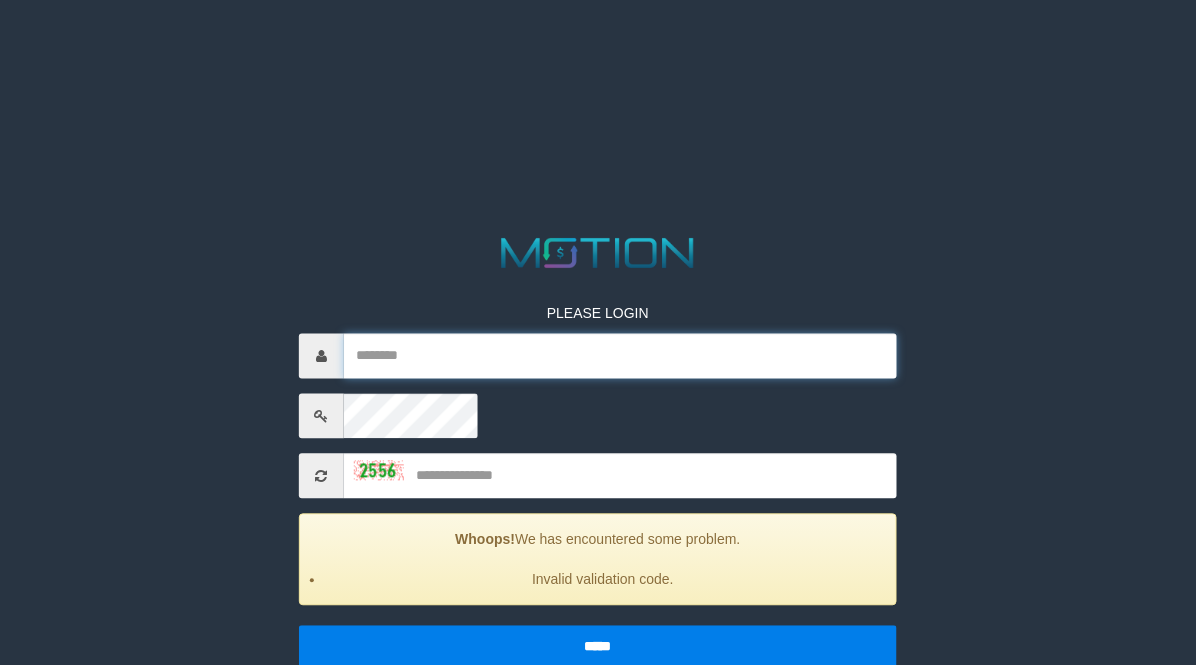 click at bounding box center [620, 356] 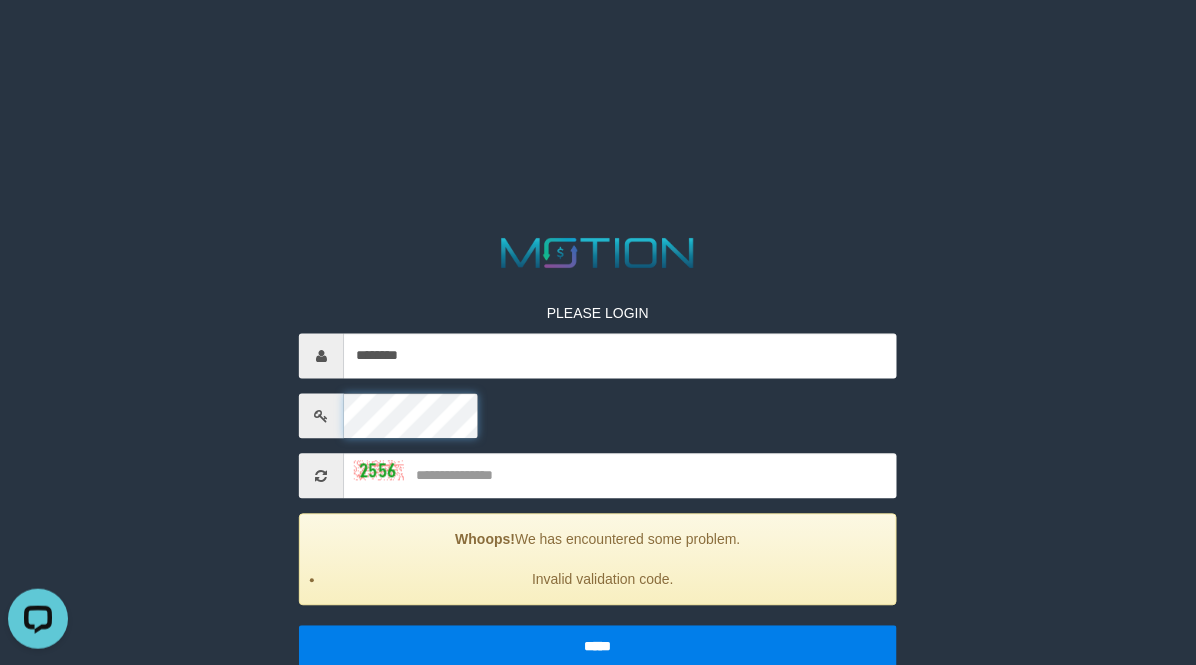 scroll, scrollTop: 0, scrollLeft: 0, axis: both 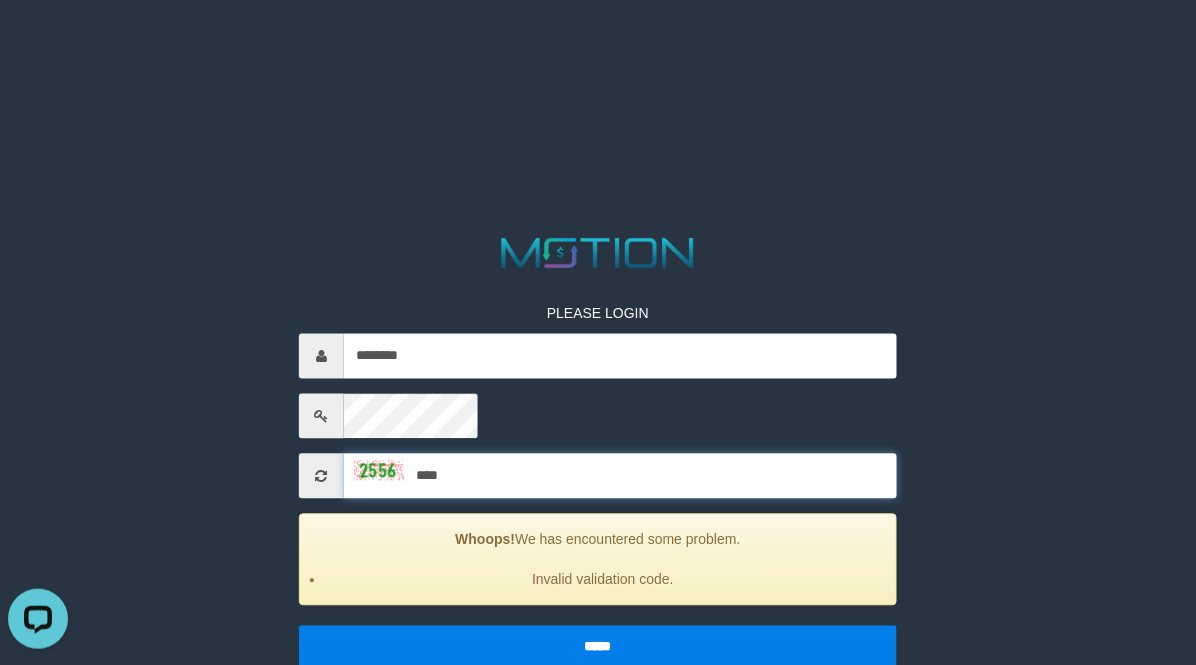 type on "****" 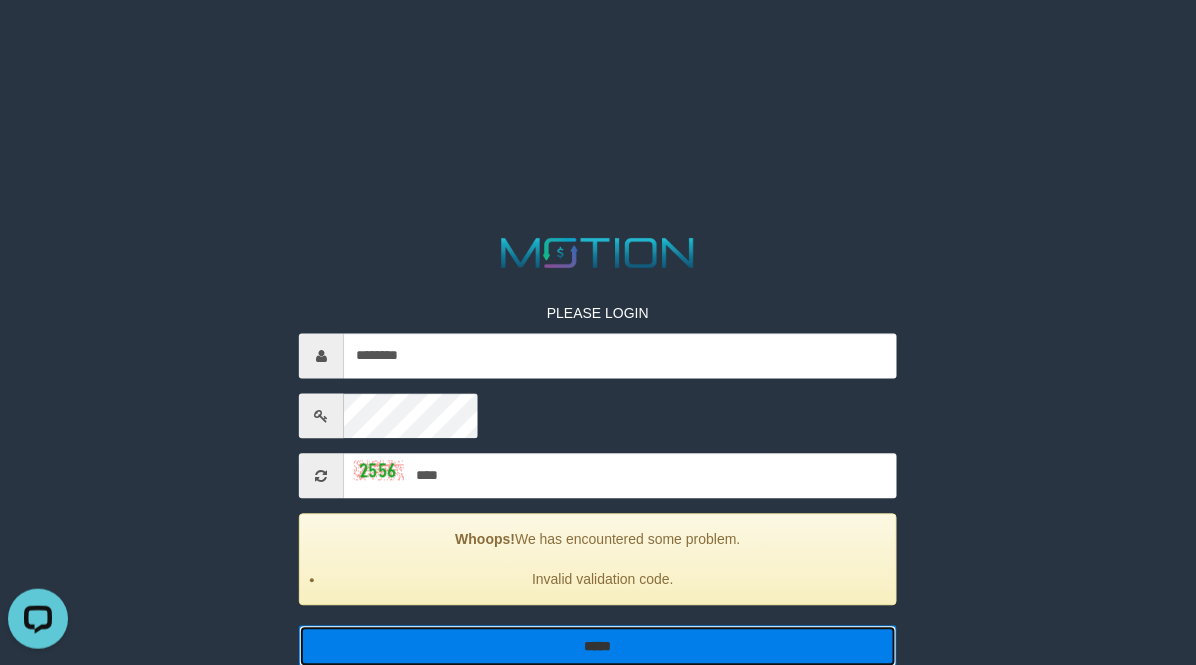 scroll, scrollTop: 122, scrollLeft: 0, axis: vertical 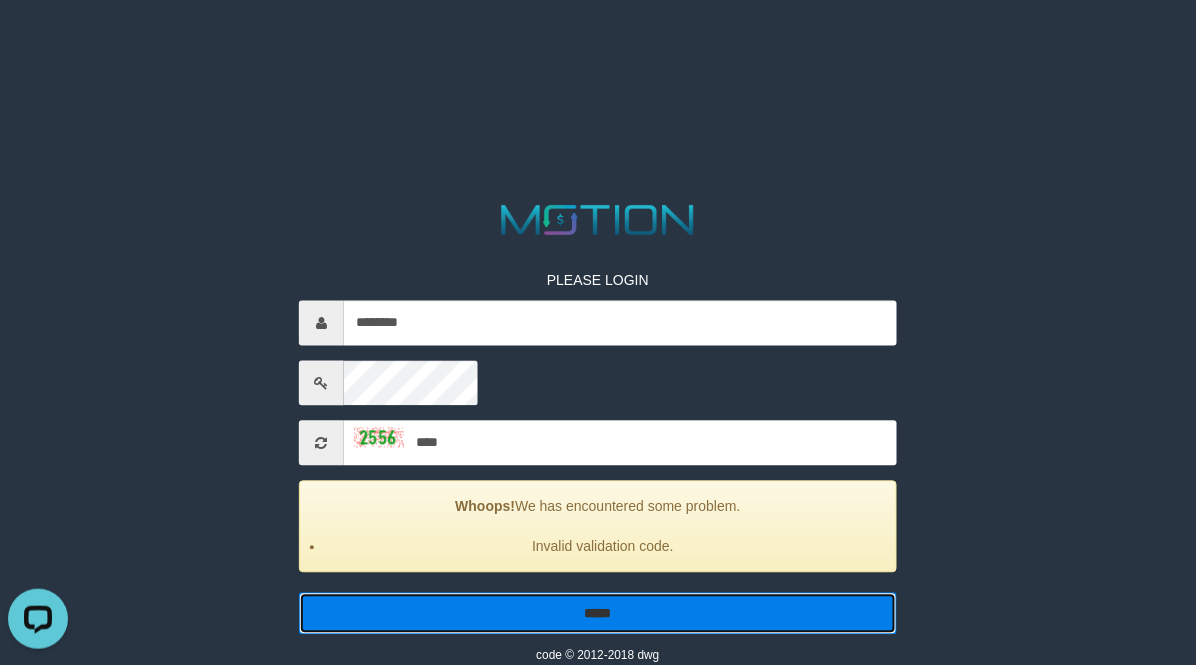 click on "*****" at bounding box center [598, 614] 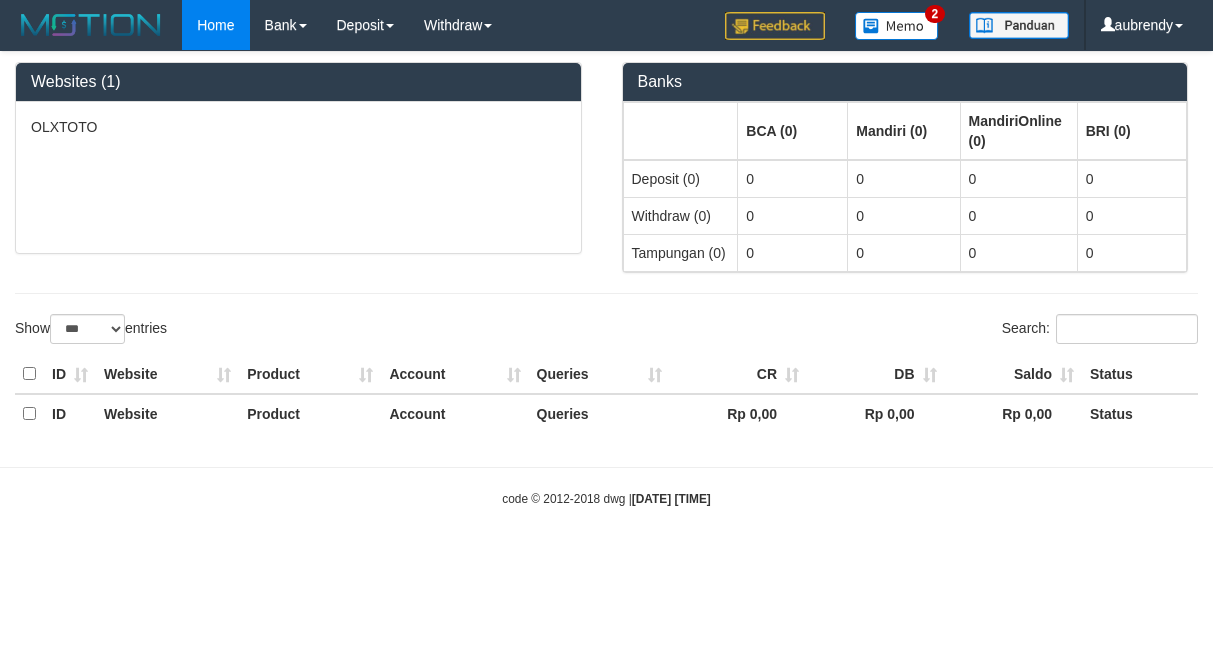 select on "***" 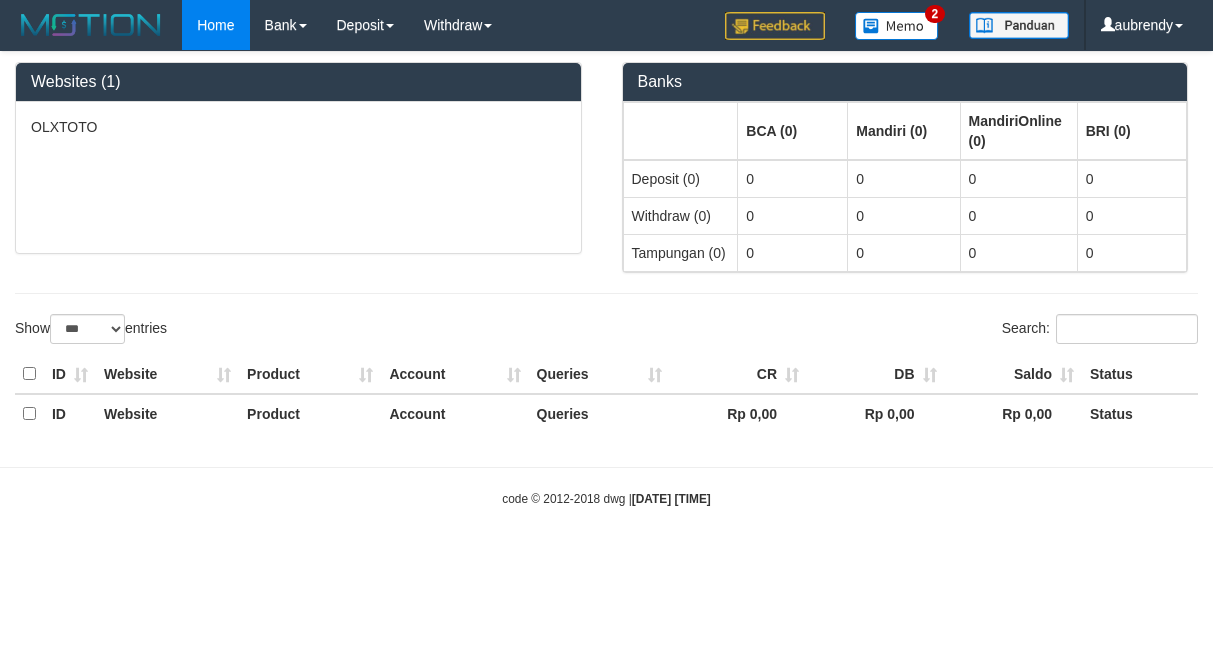 scroll, scrollTop: 0, scrollLeft: 0, axis: both 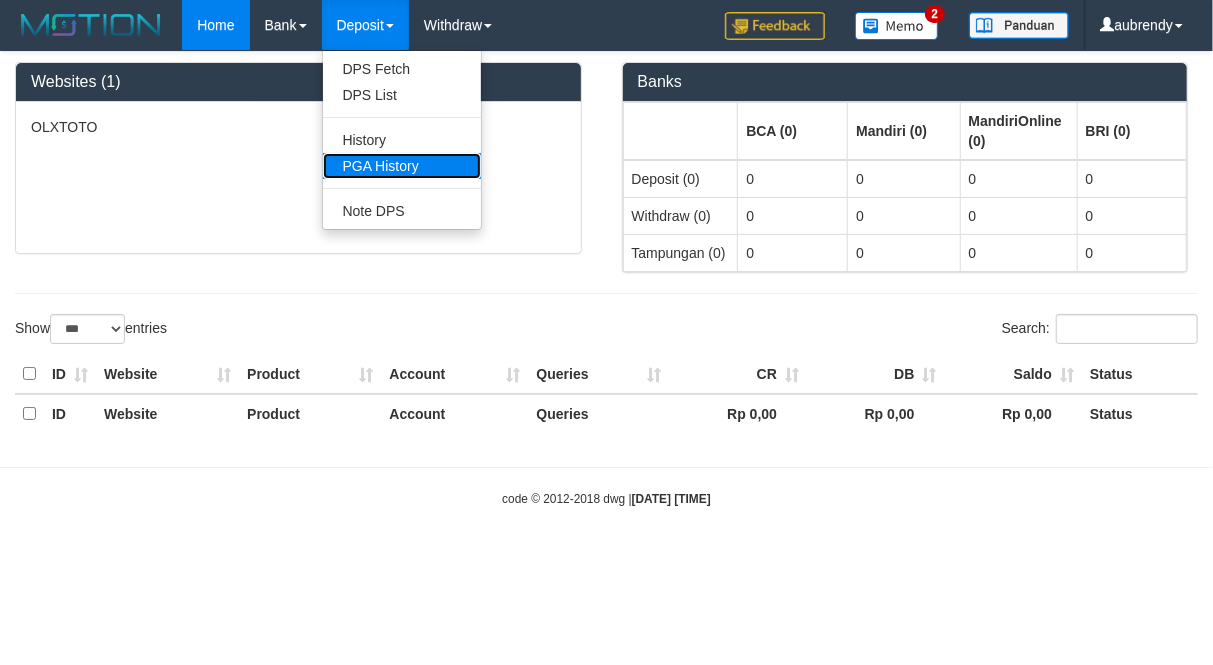 click on "PGA History" at bounding box center (402, 166) 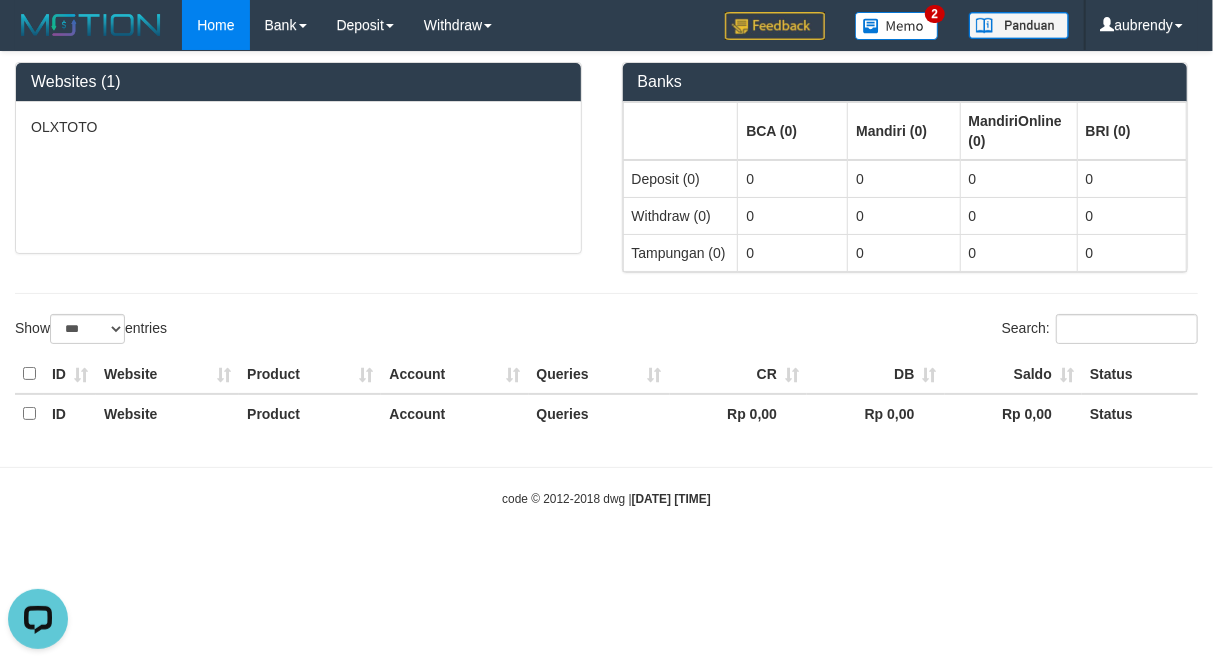 scroll, scrollTop: 0, scrollLeft: 0, axis: both 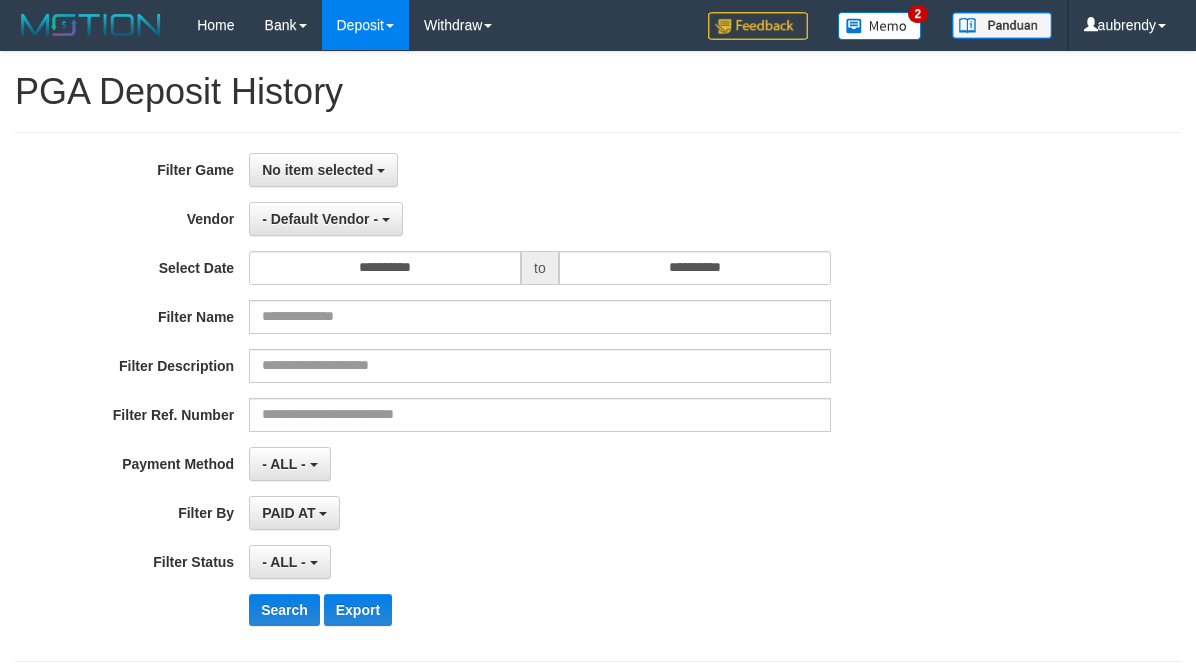 select 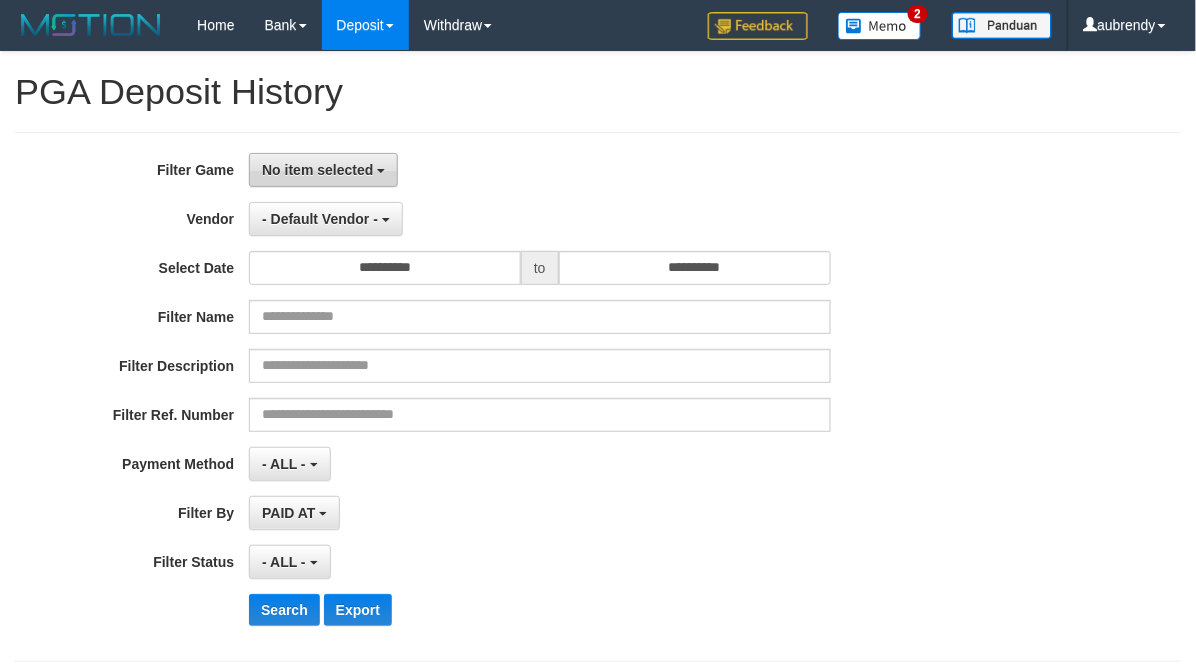 click on "No item selected" at bounding box center (323, 170) 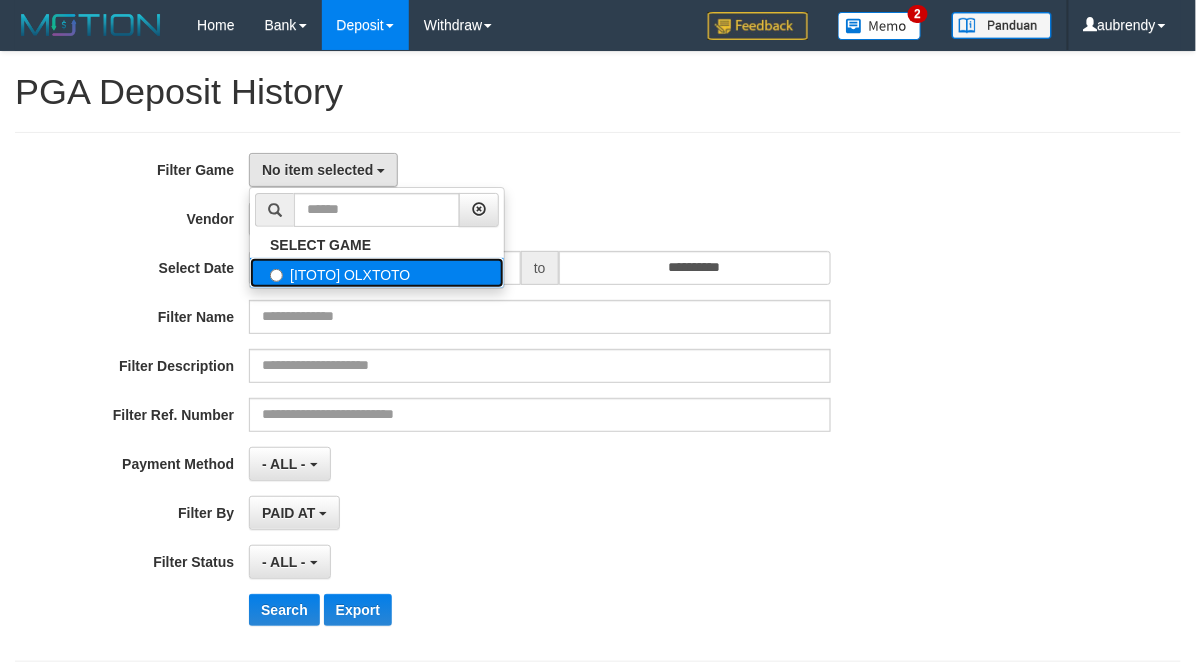click on "[ITOTO] OLXTOTO" at bounding box center (377, 273) 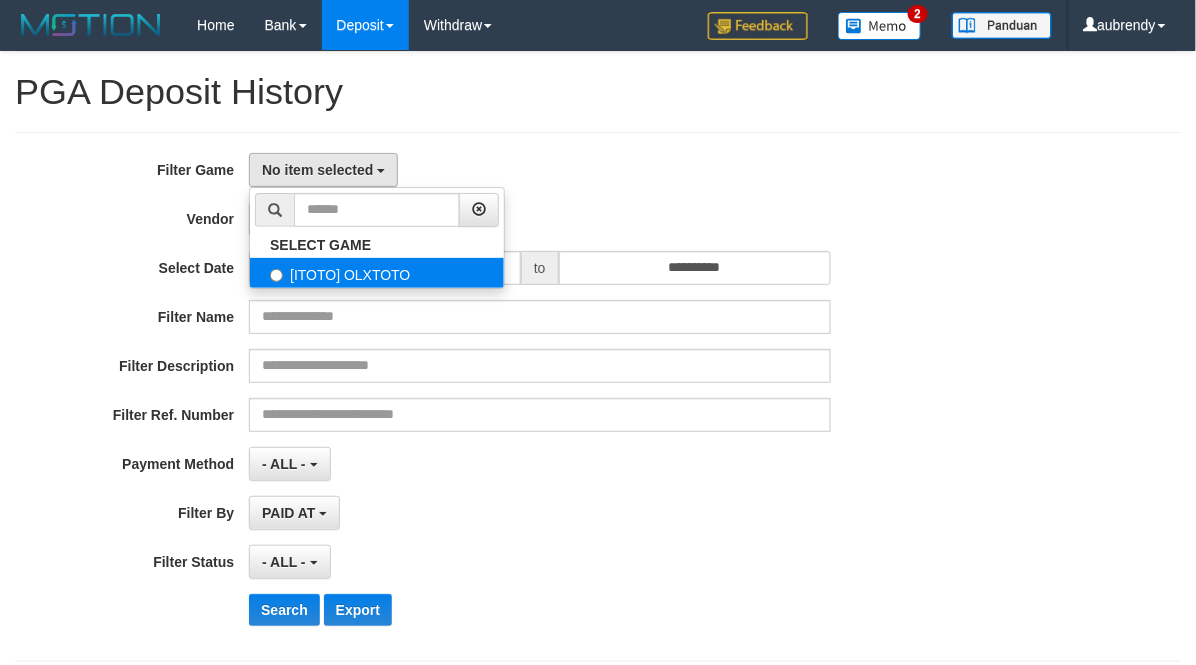 select on "***" 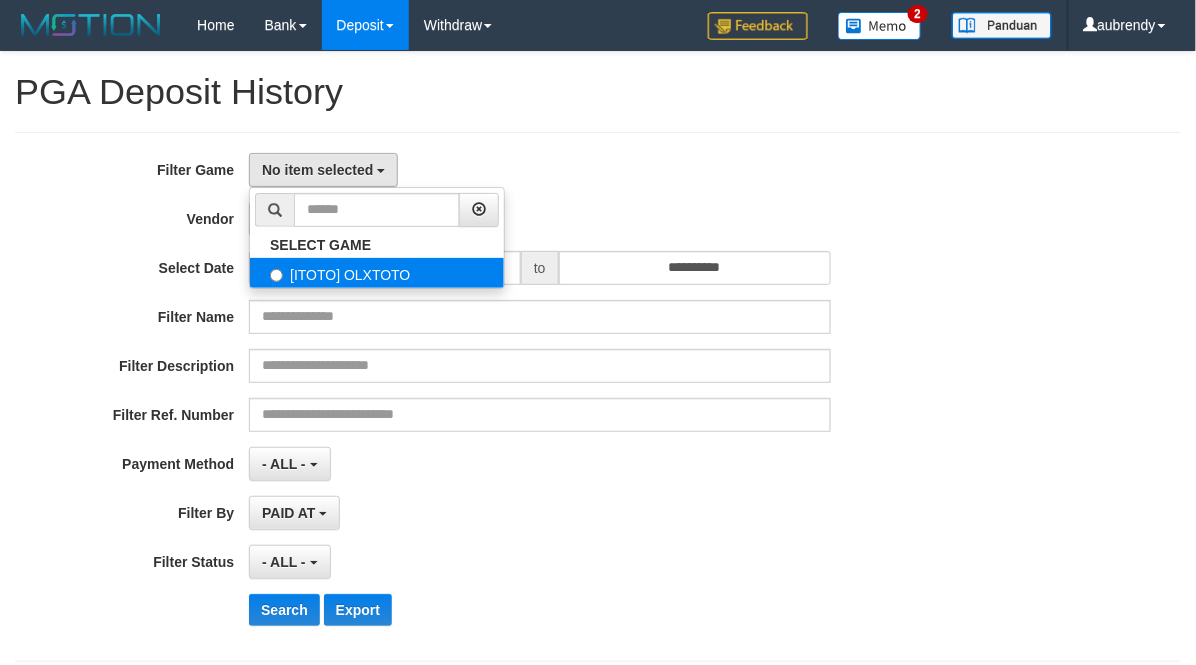scroll, scrollTop: 17, scrollLeft: 0, axis: vertical 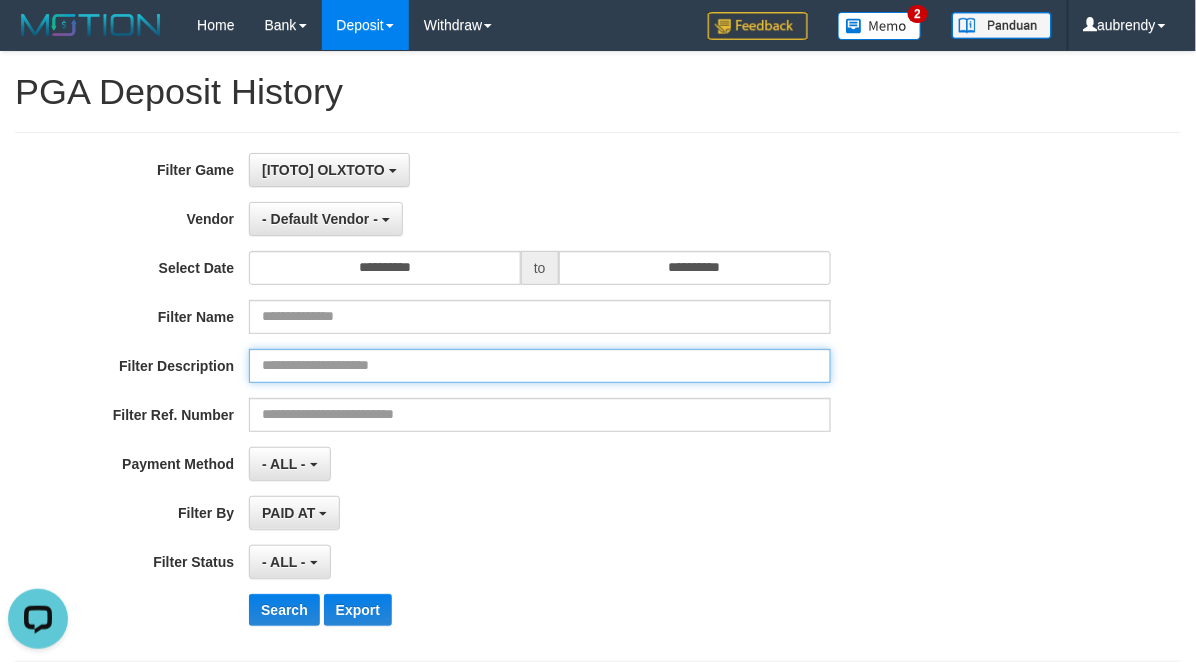 click at bounding box center [539, 366] 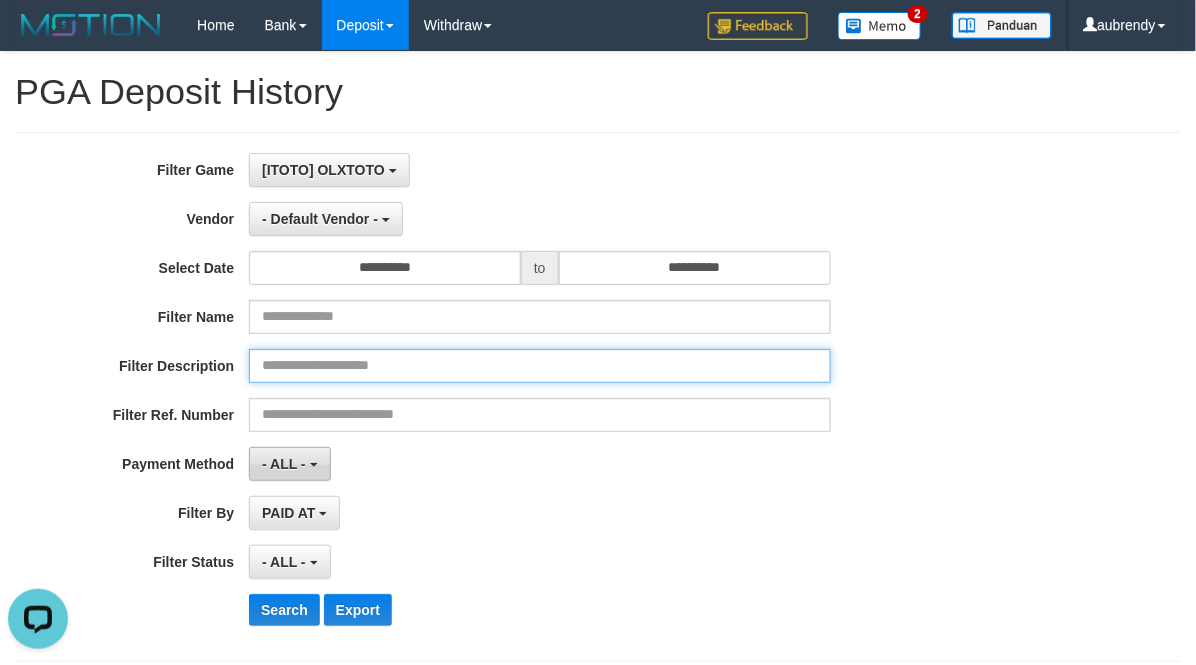 paste on "********" 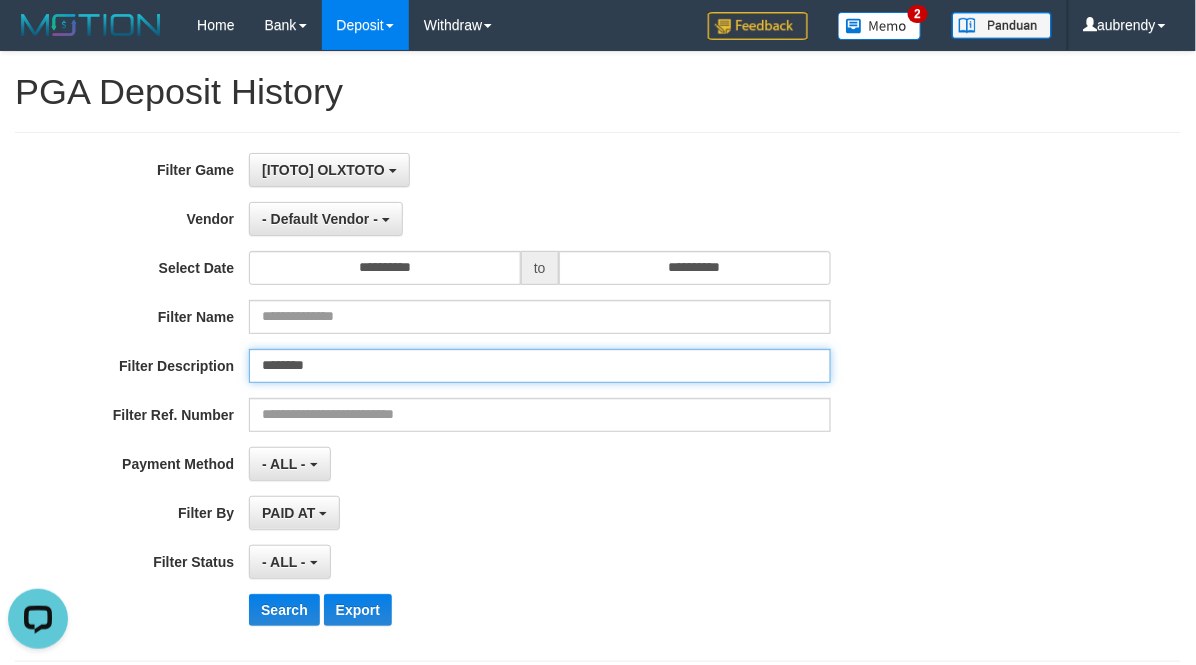 type on "********" 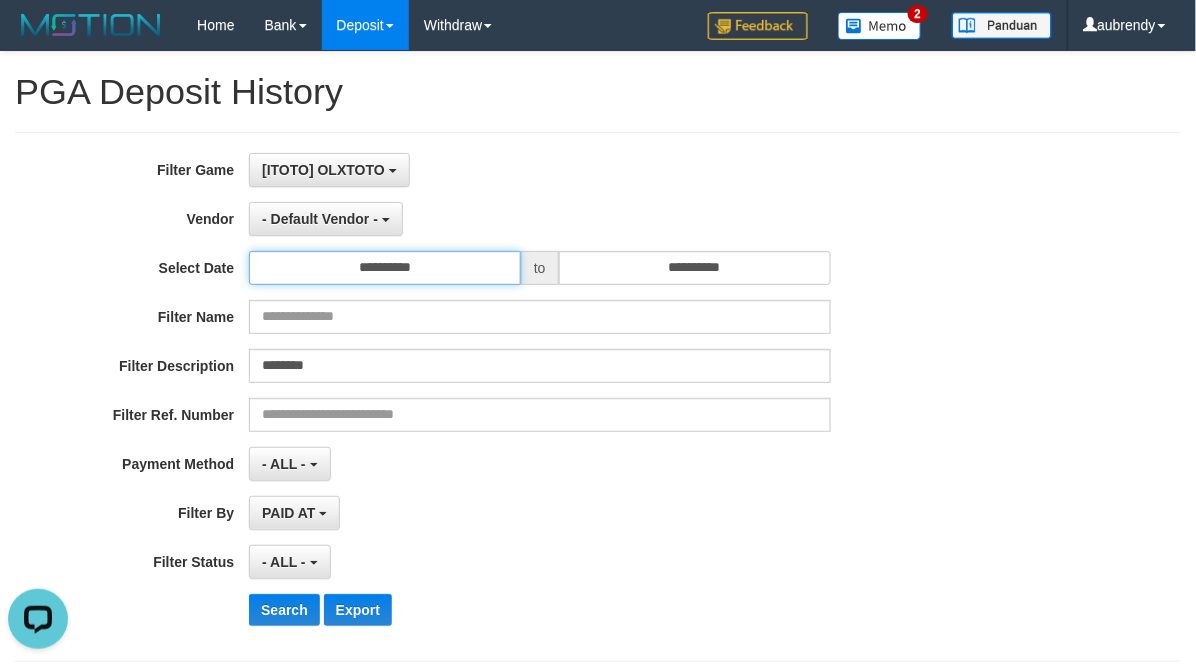 click on "**********" at bounding box center (385, 268) 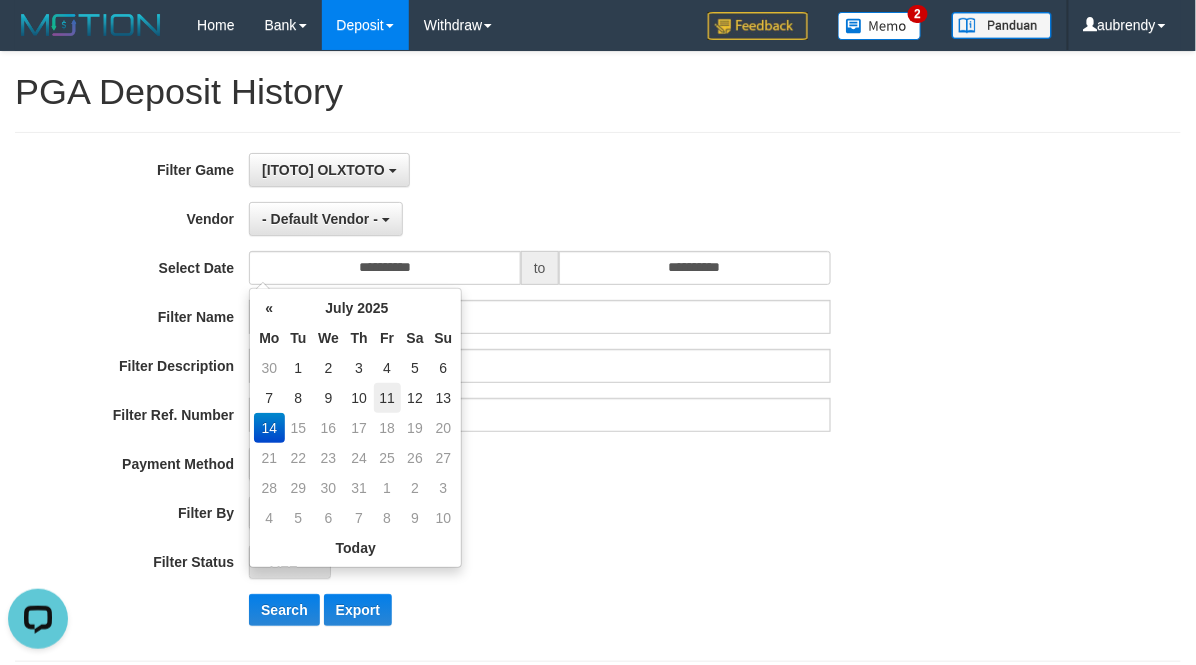 click on "11" at bounding box center (387, 398) 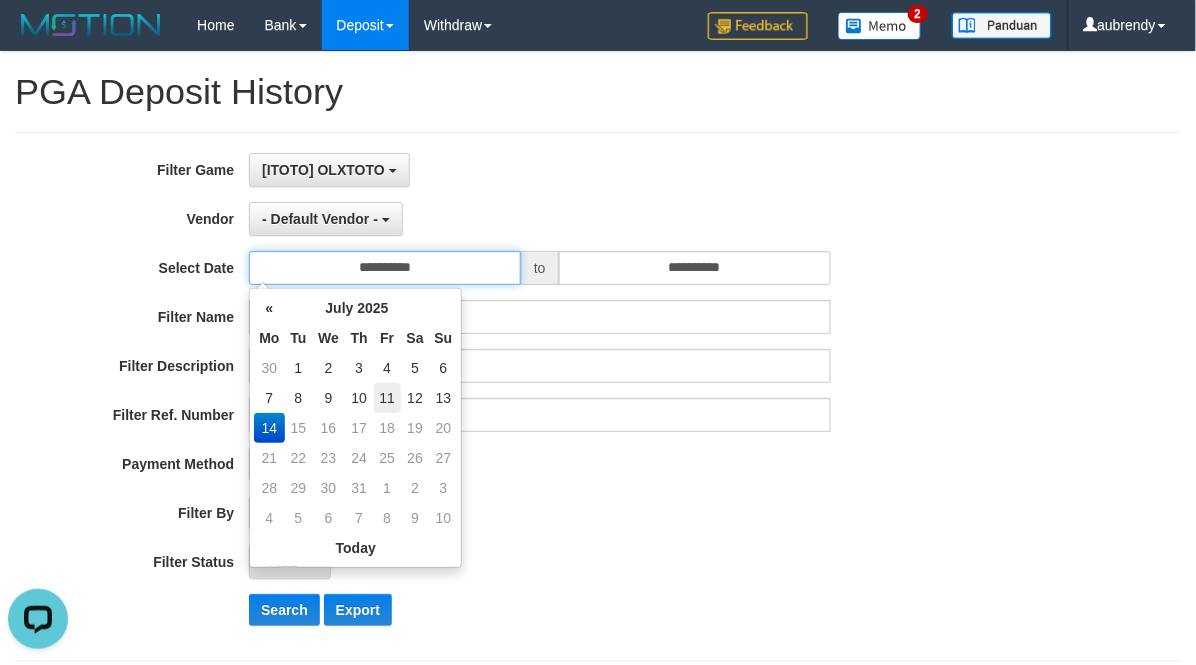 type on "**********" 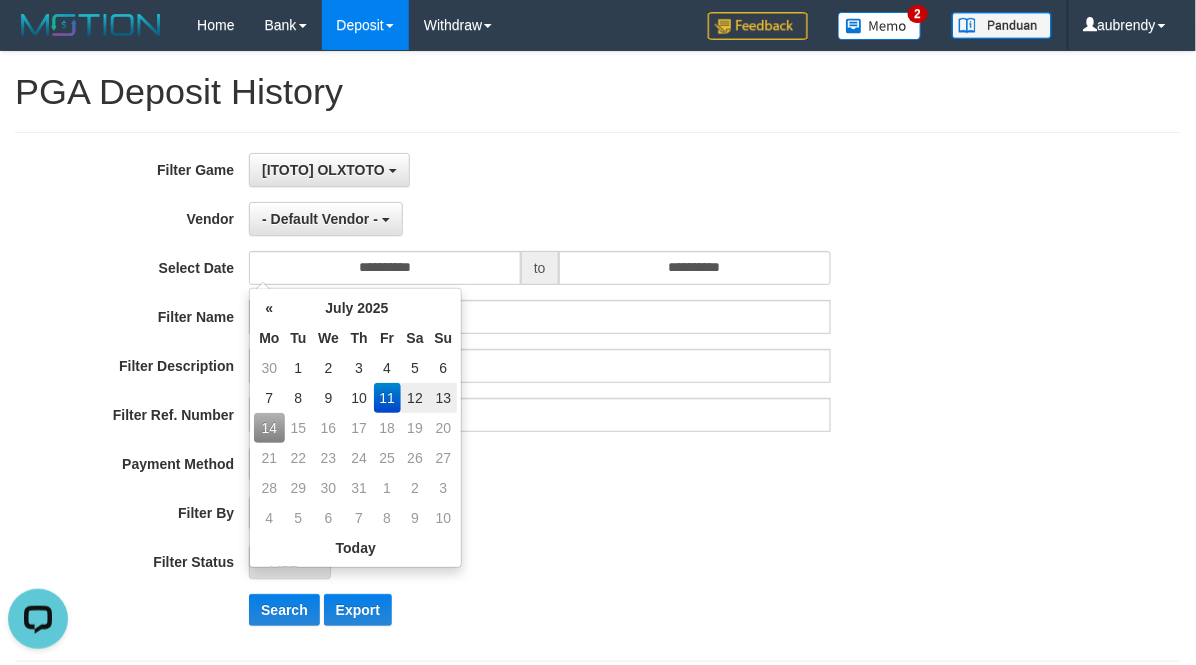 click on "**********" at bounding box center (498, 397) 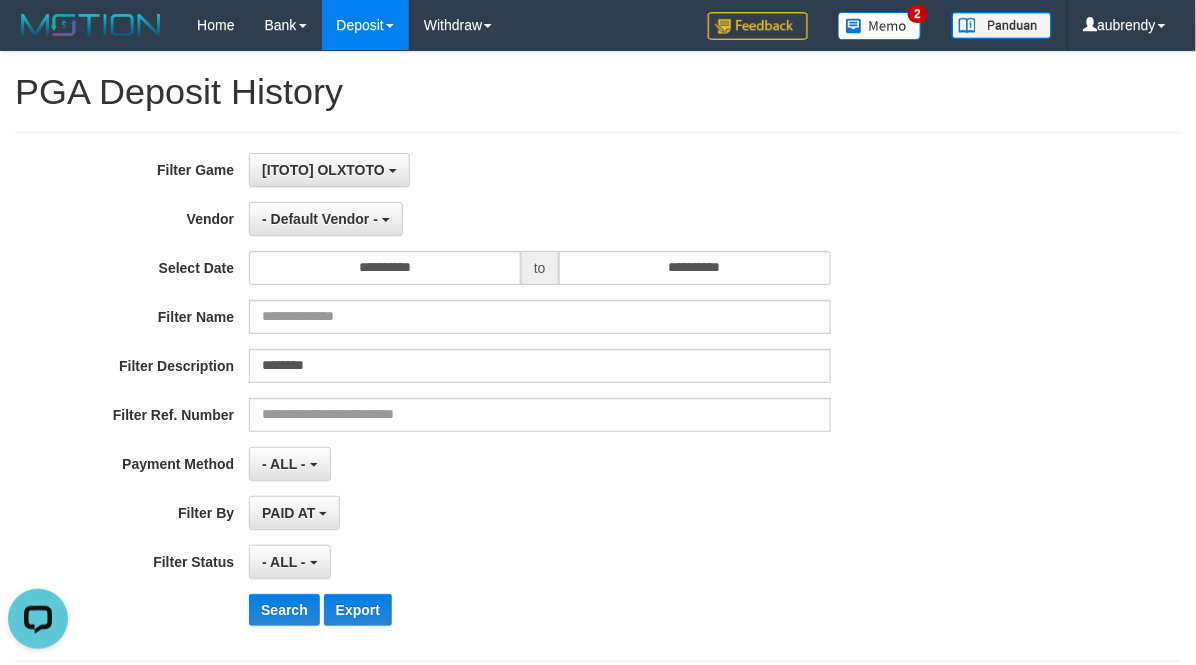 click on "**********" at bounding box center (498, 397) 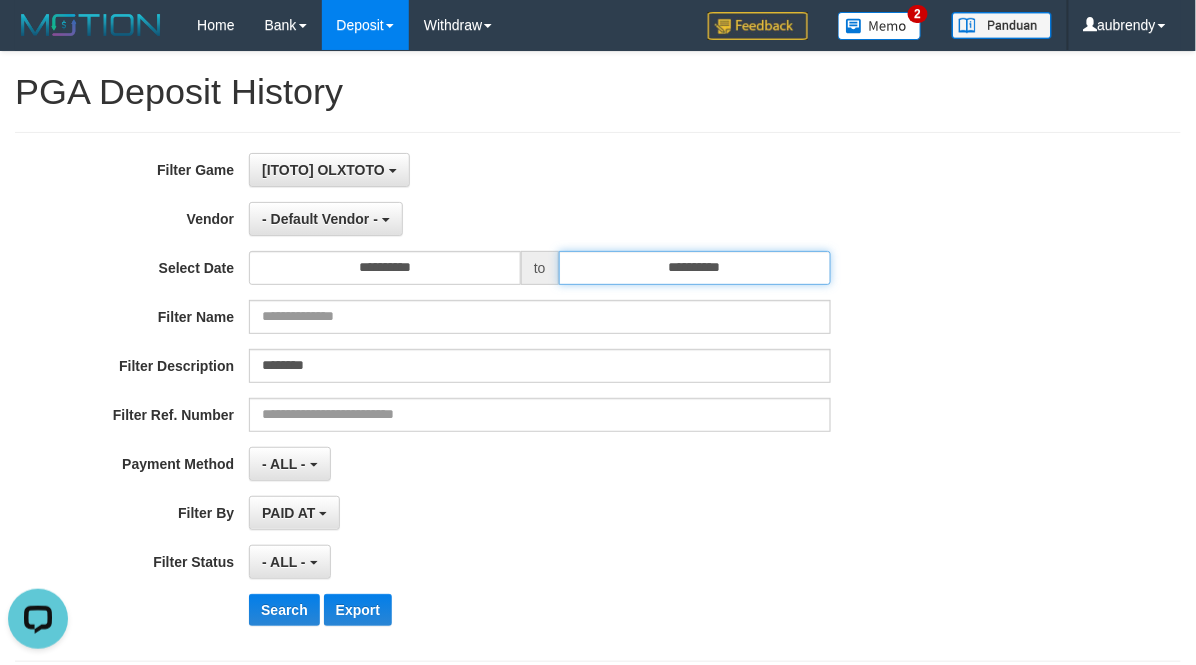click on "**********" at bounding box center (695, 268) 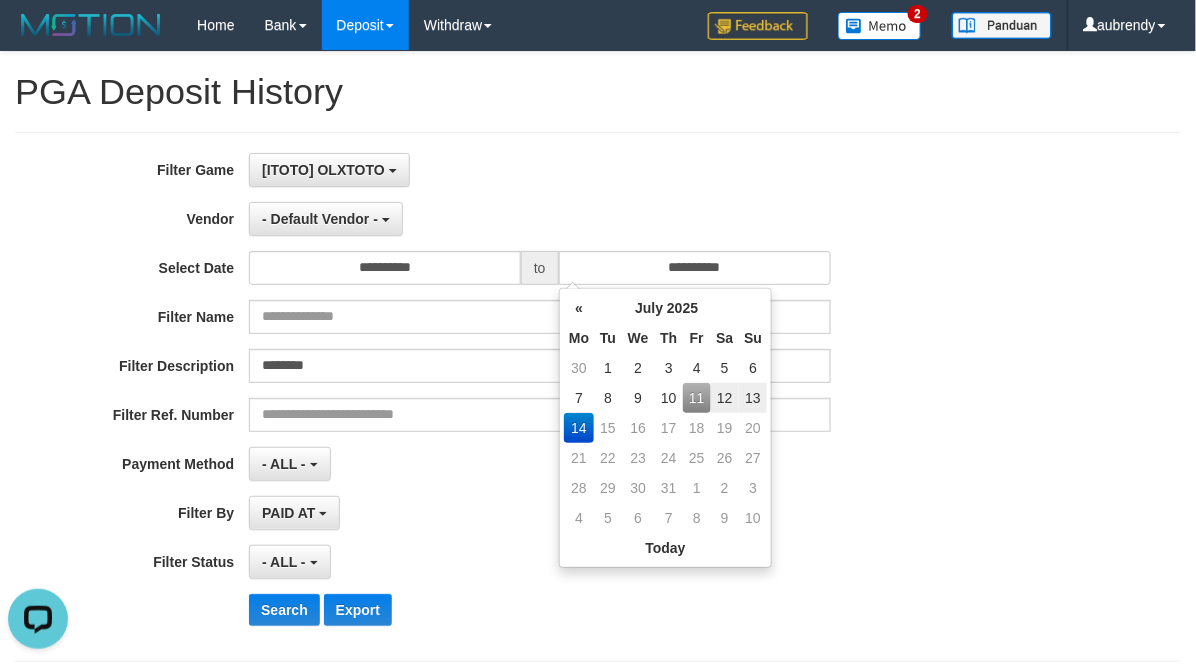 click on "11" at bounding box center [696, 398] 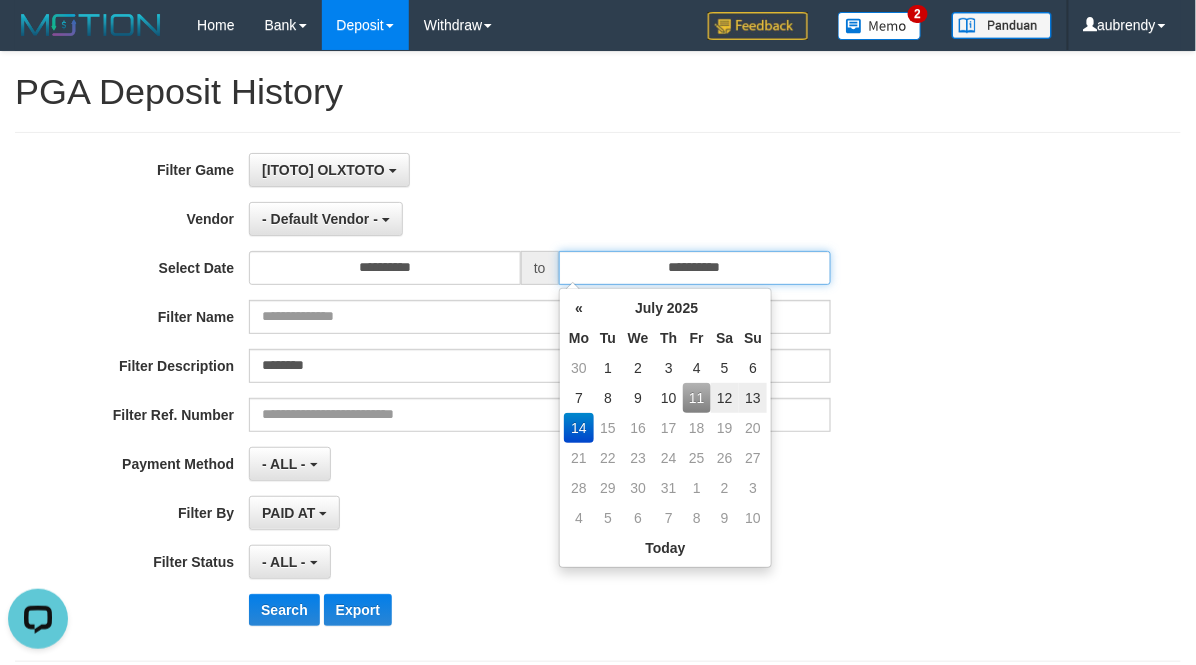 type on "**********" 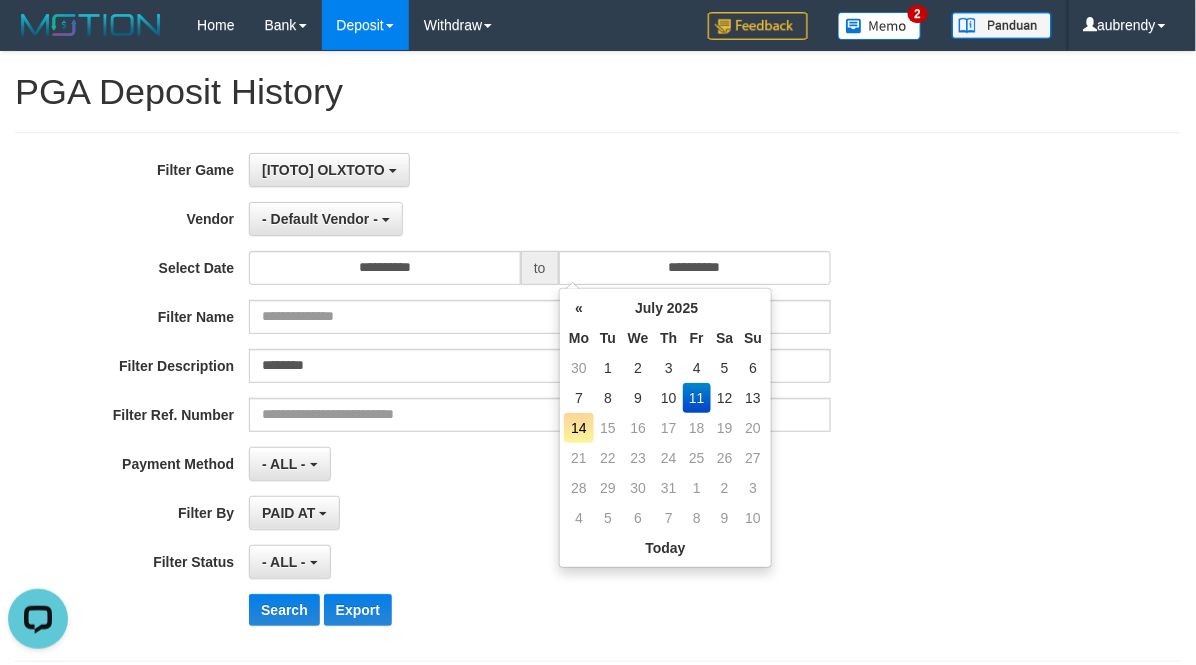 click on "- ALL -    SELECT ALL  - ALL -  SELECT STATUS
PENDING/UNPAID
PAID
CANCELED
EXPIRED" at bounding box center (539, 562) 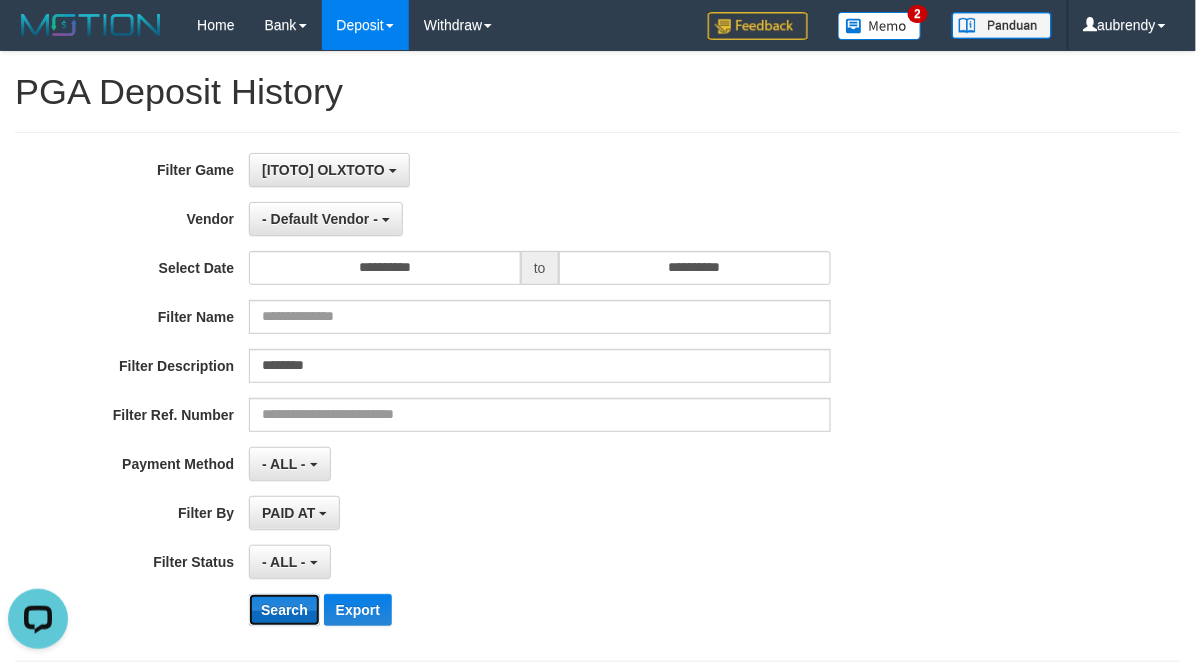 click on "Search" at bounding box center (284, 610) 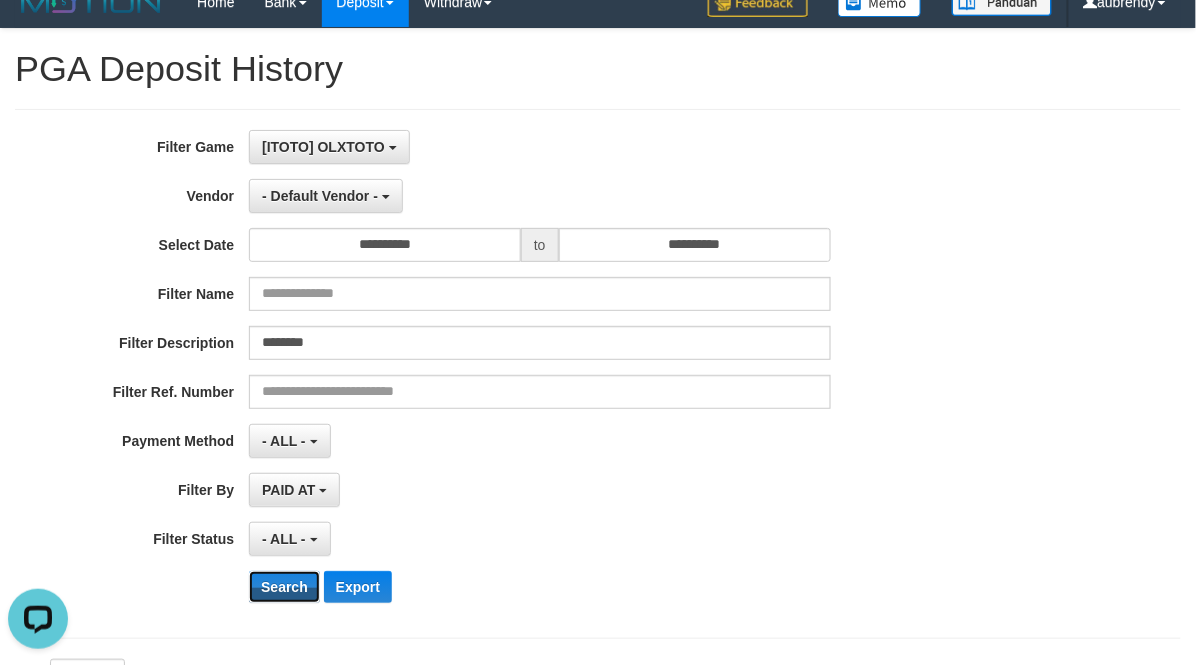 scroll, scrollTop: 256, scrollLeft: 0, axis: vertical 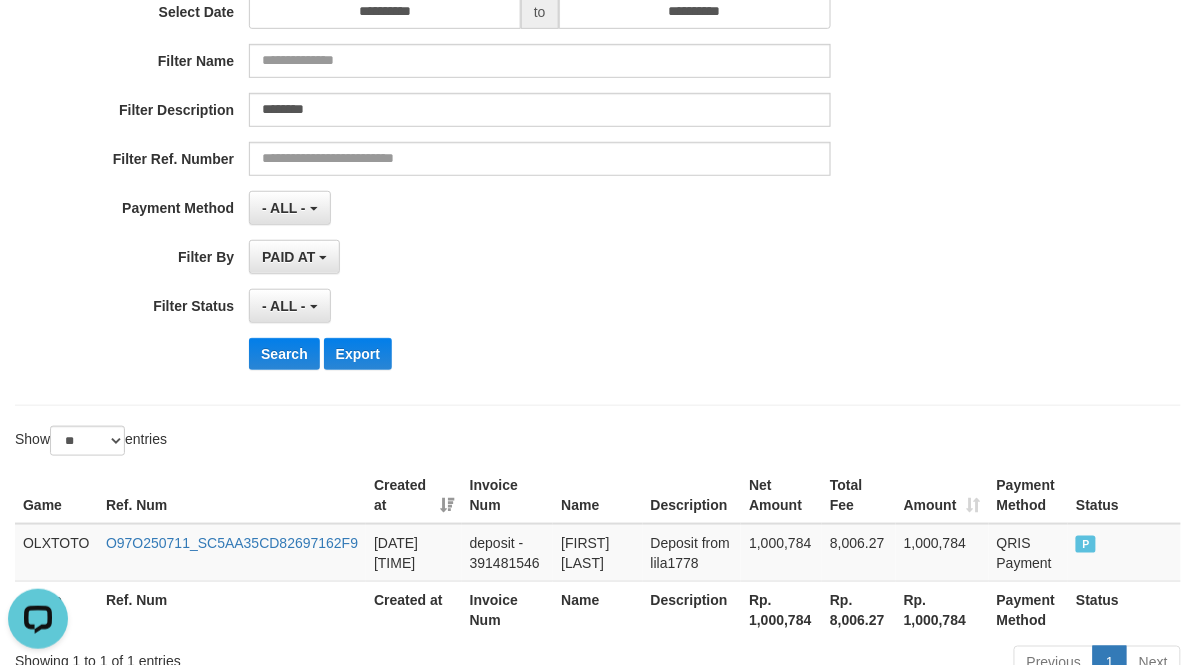 click on "Search
Export" at bounding box center [623, 354] 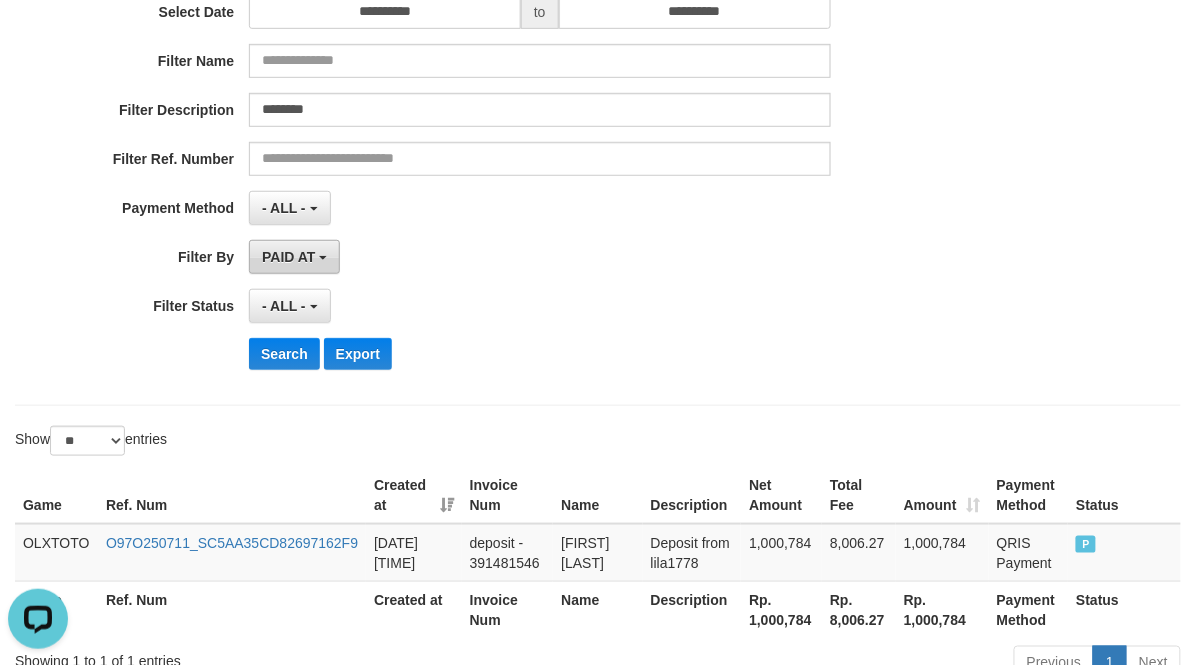 click on "PAID AT" at bounding box center (288, 257) 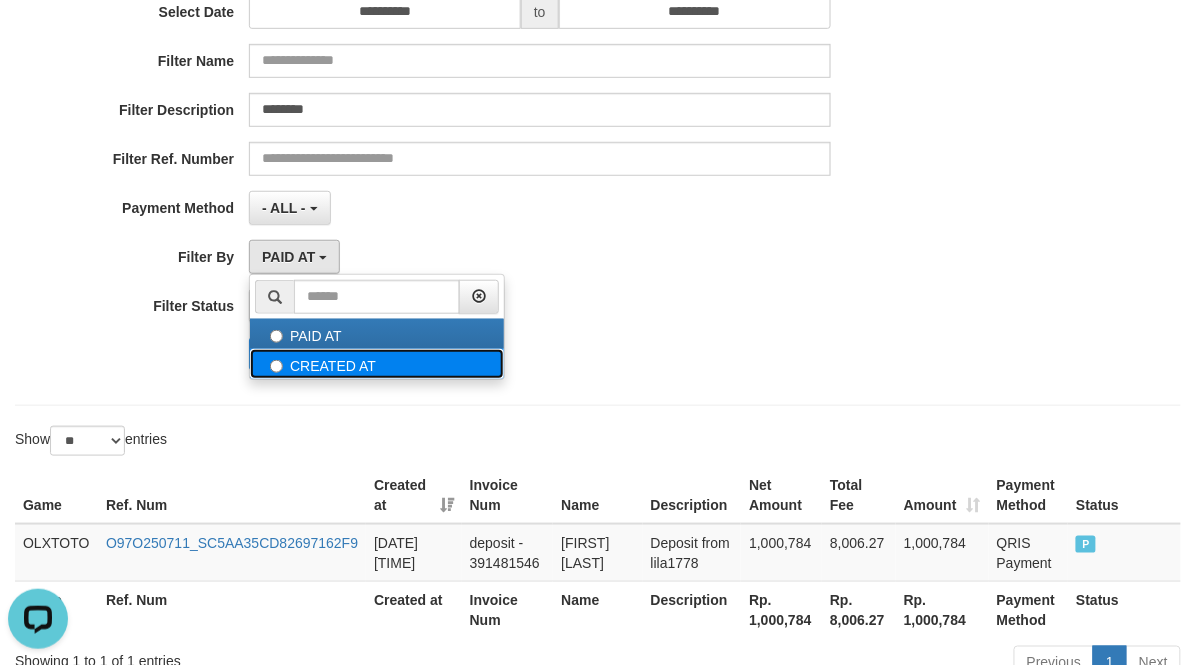 click on "CREATED AT" at bounding box center [377, 364] 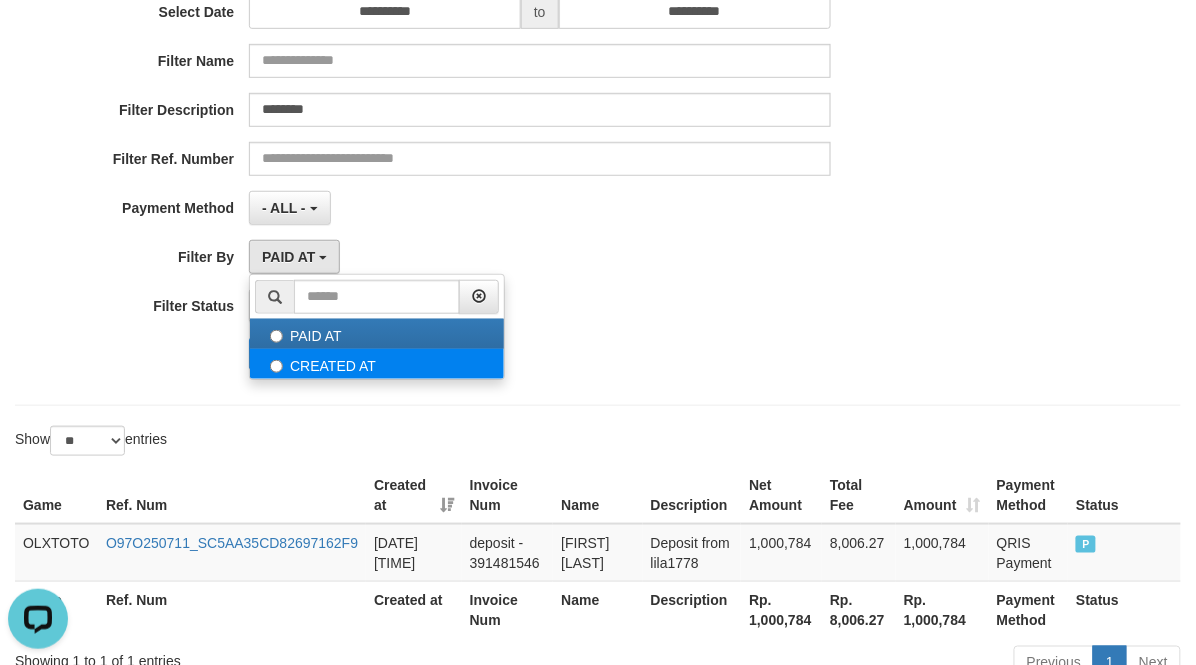 select on "*" 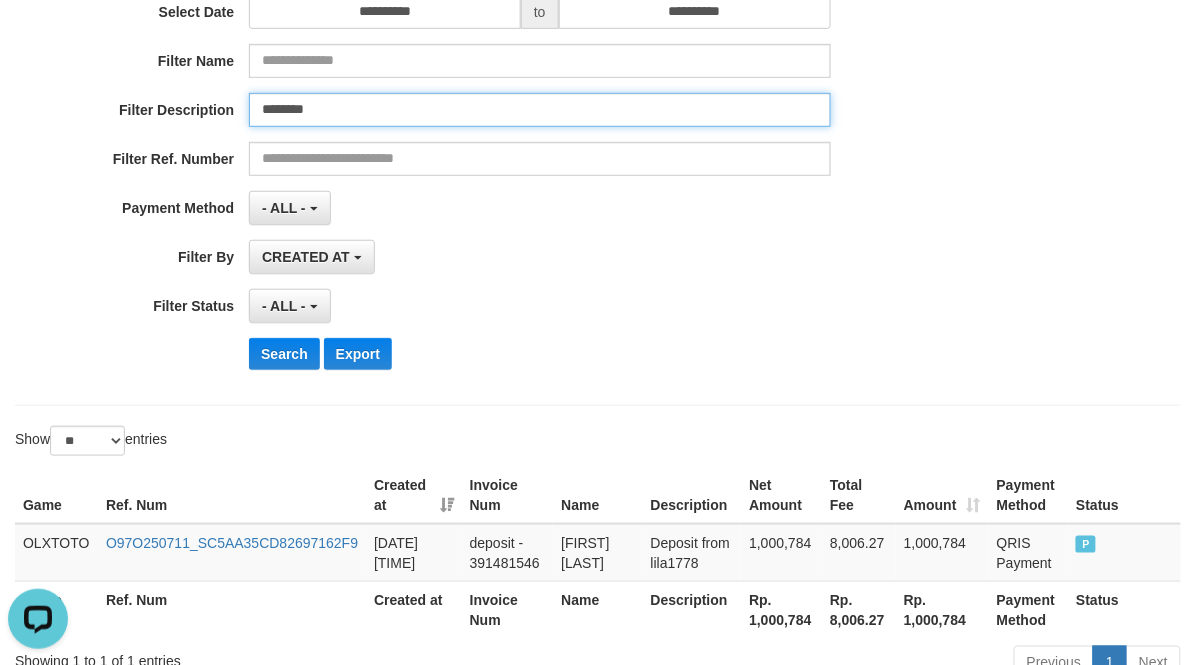 click on "********" at bounding box center (539, 110) 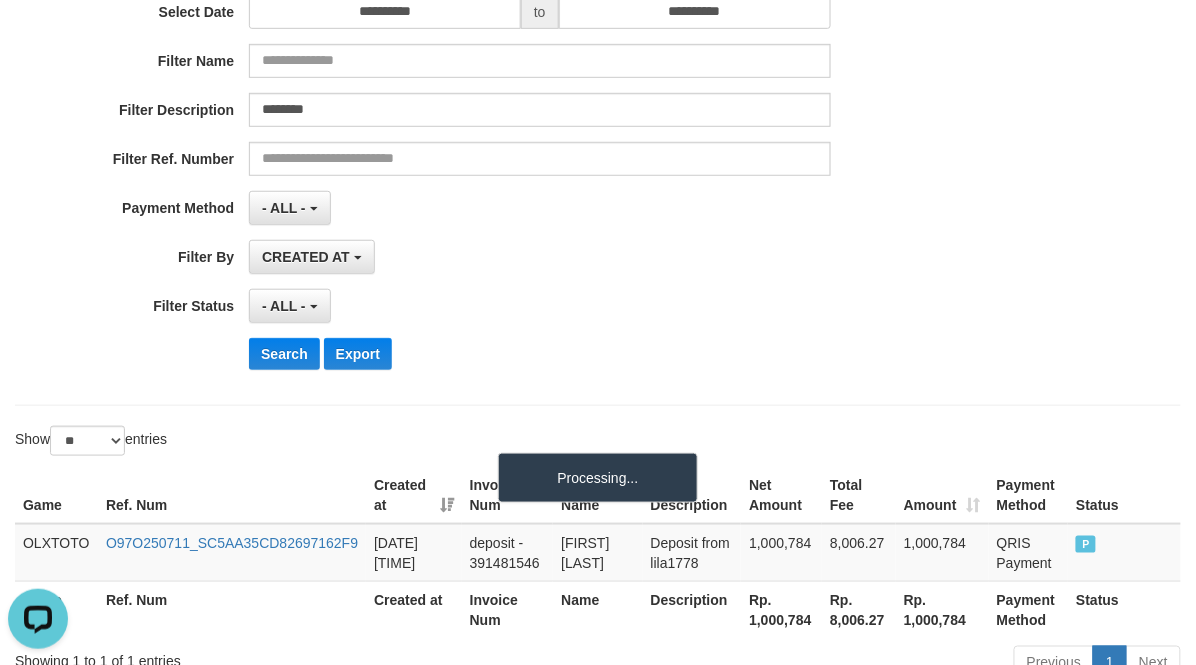click on "- ALL -    SELECT ALL  - ALL -  SELECT STATUS
PENDING/UNPAID
PAID
CANCELED
EXPIRED" at bounding box center (539, 306) 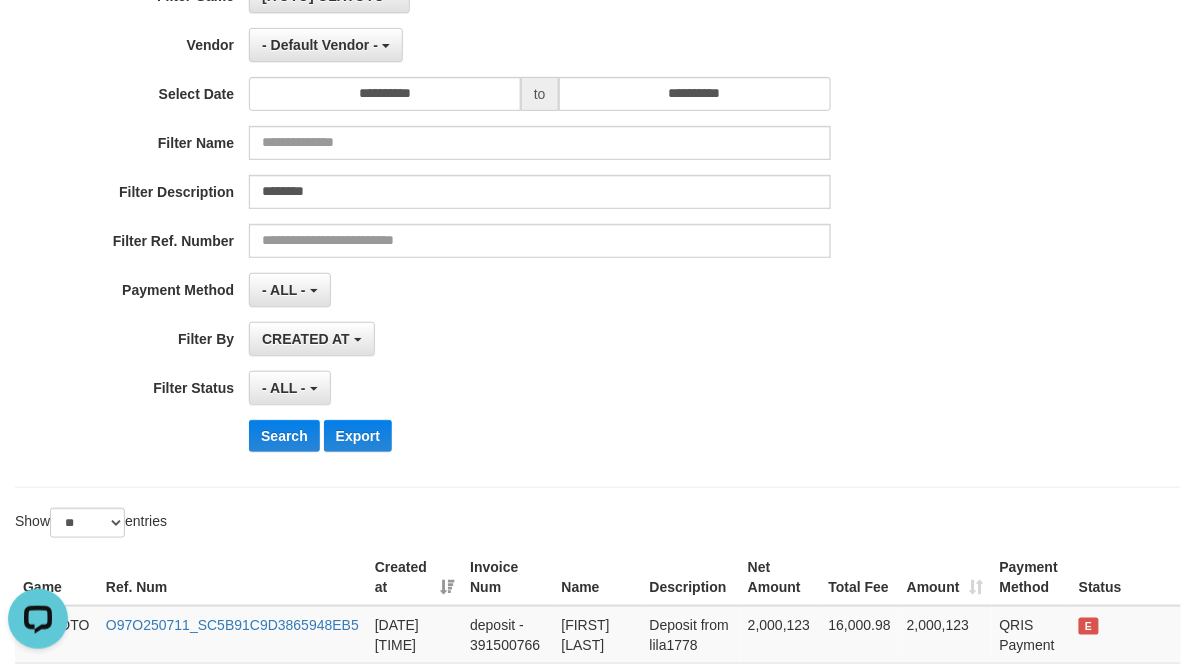 scroll, scrollTop: 0, scrollLeft: 0, axis: both 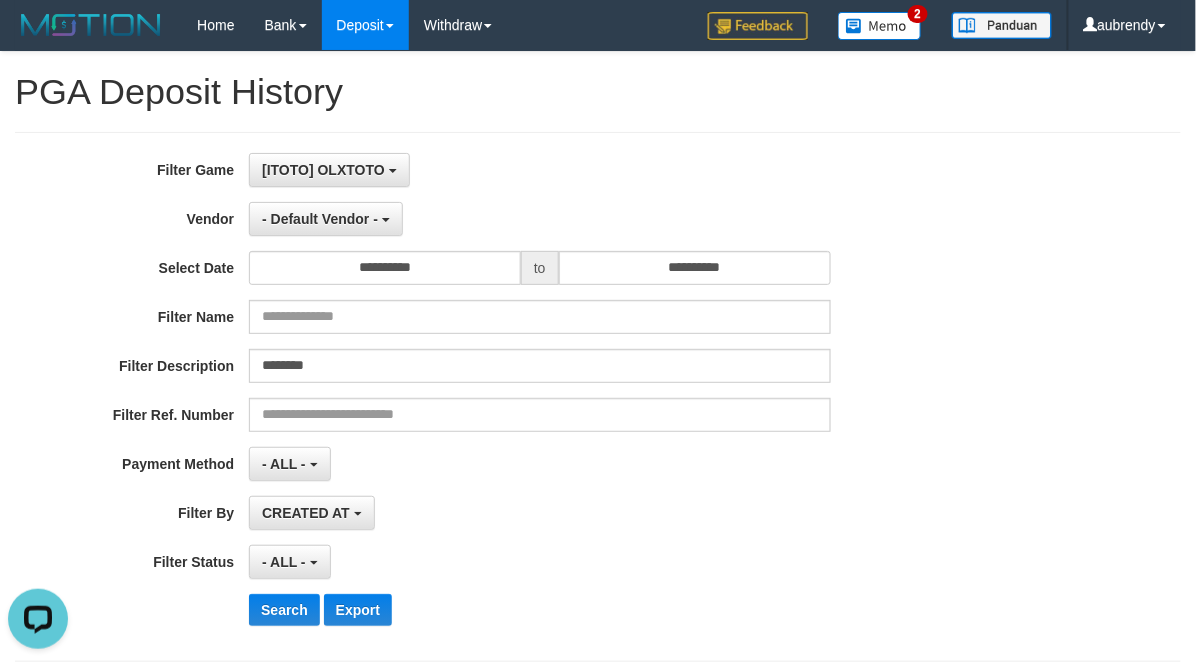 click at bounding box center [42, 622] 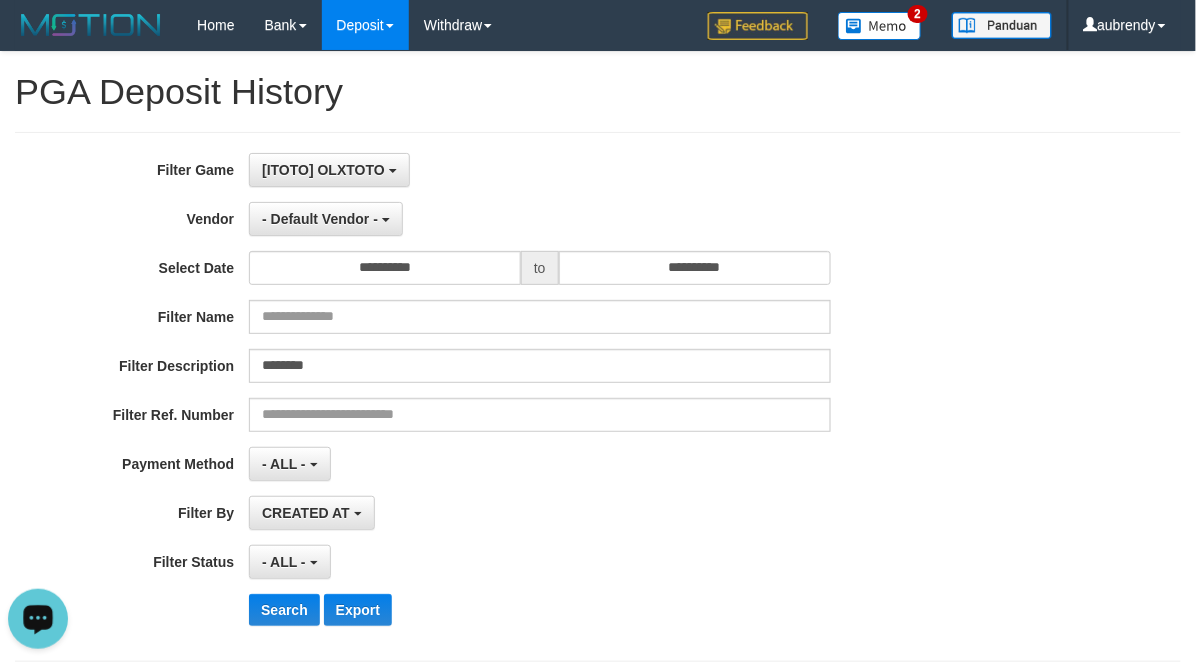 click 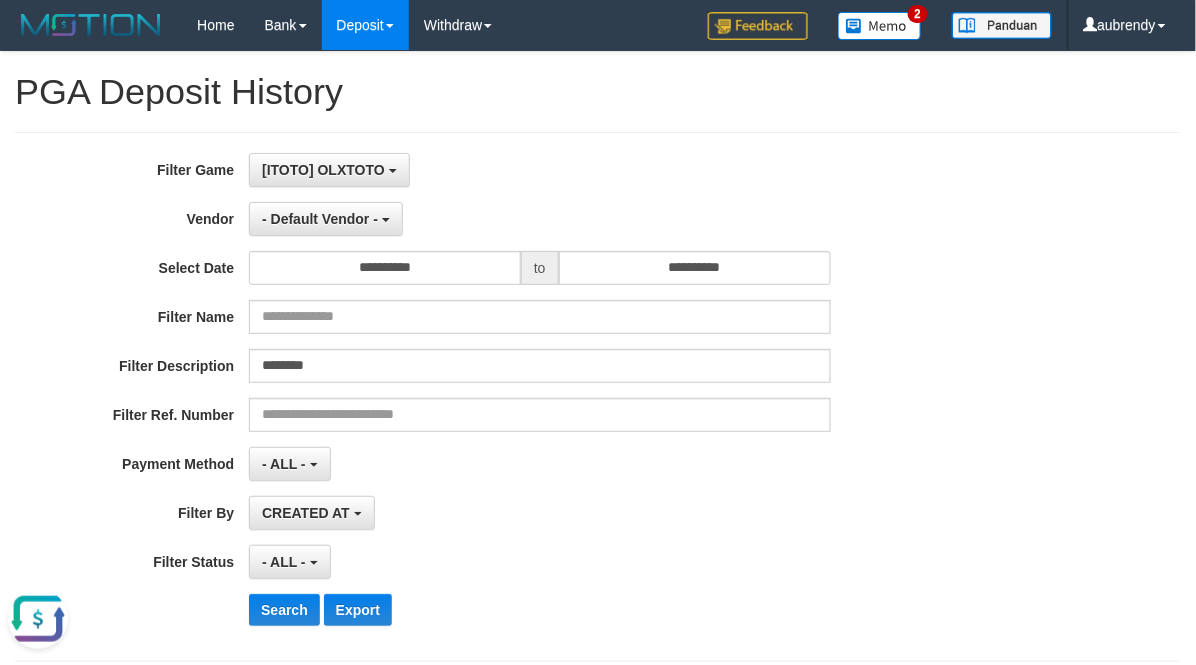 click on "**********" at bounding box center (598, 397) 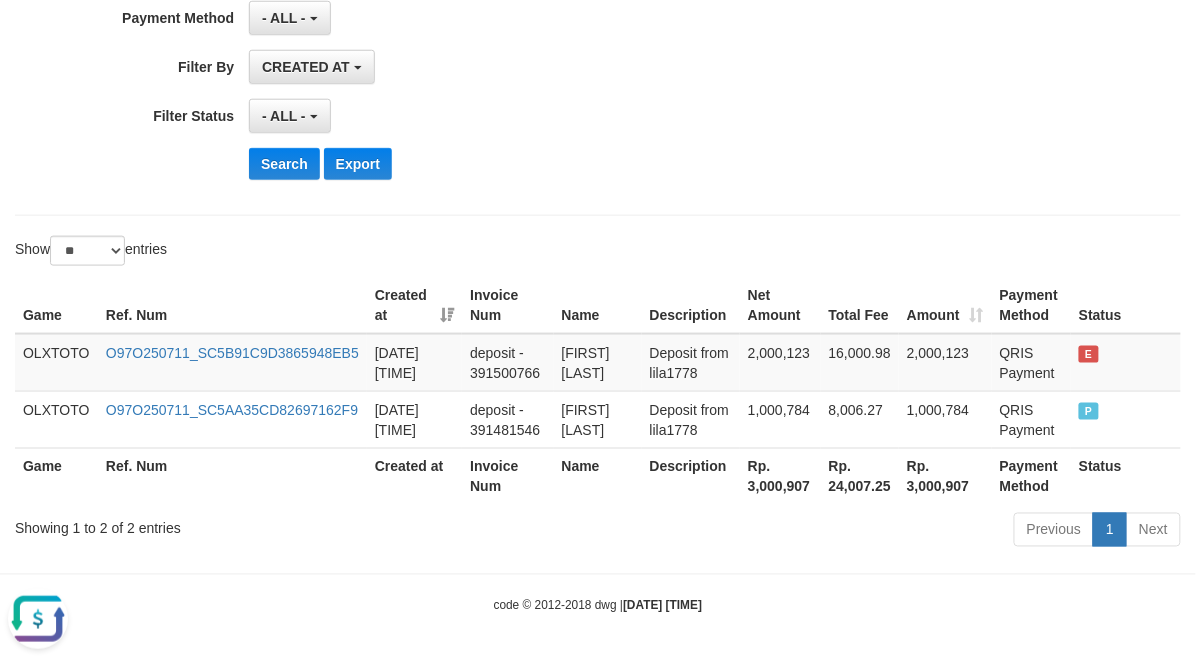 scroll, scrollTop: 447, scrollLeft: 0, axis: vertical 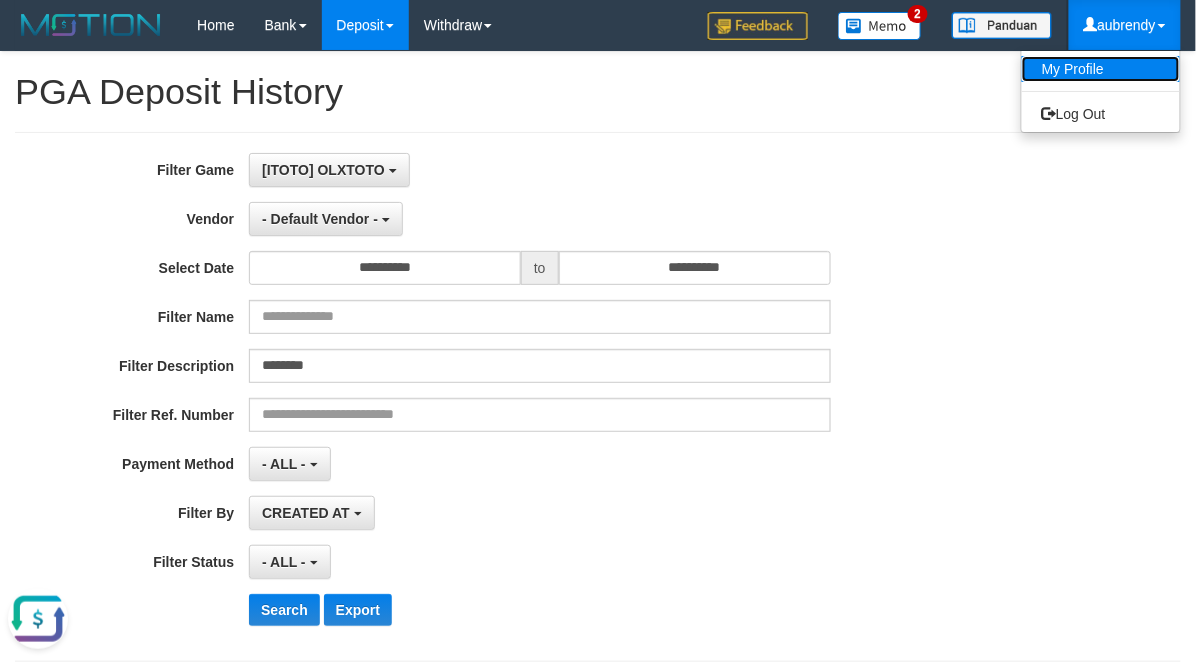 click on "My Profile" at bounding box center [1101, 69] 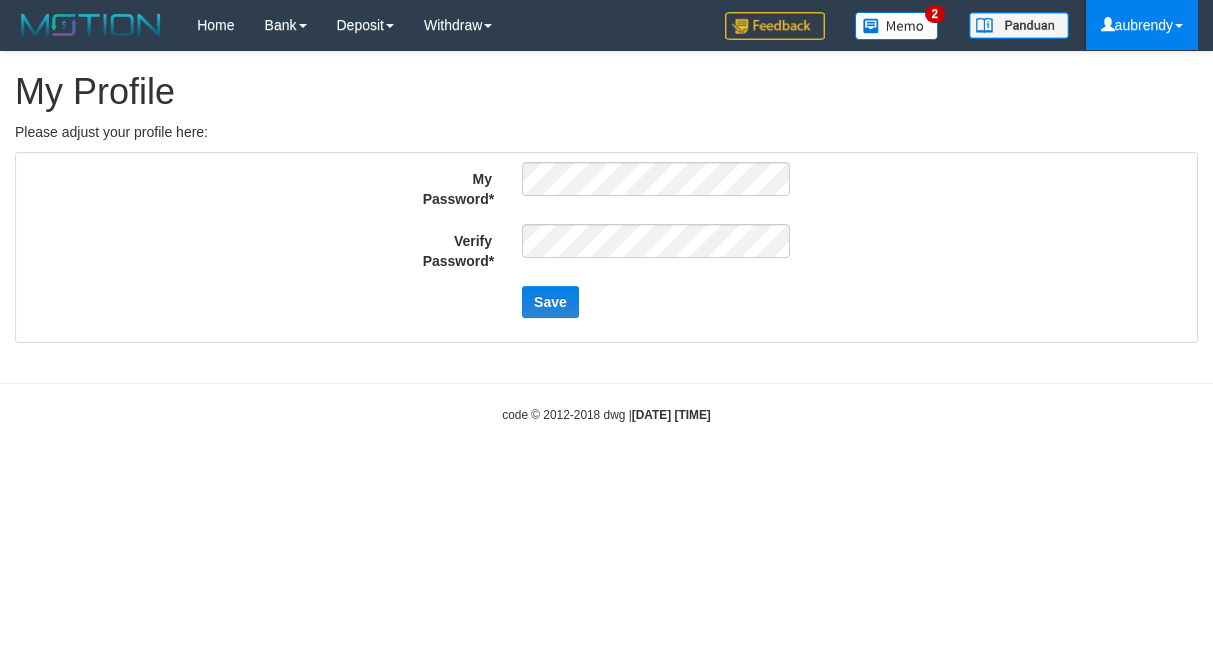 scroll, scrollTop: 0, scrollLeft: 0, axis: both 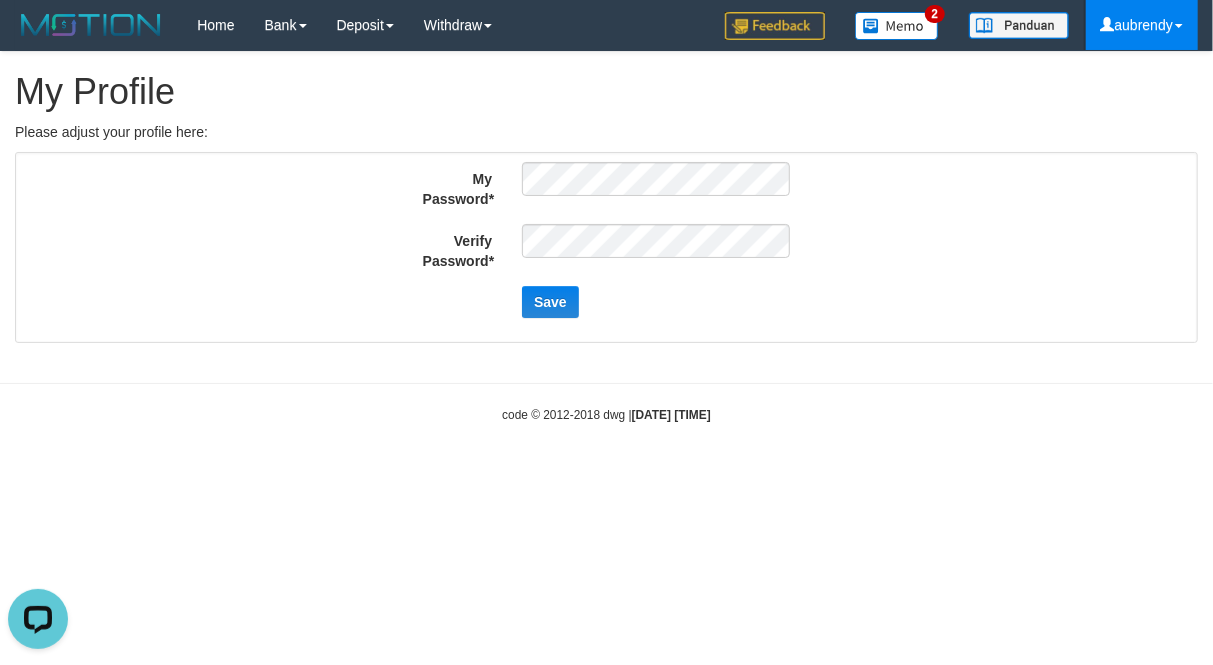 click on "Toggle navigation
Home
Bank
Account List
Load
By Website
Group
[ITOTO]													OLXTOTO
Mutasi Bank
Search
Sync
Note Mutasi
Deposit
DPS Fetch
DPS List
History
PGA History
Note DPS" at bounding box center (606, 237) 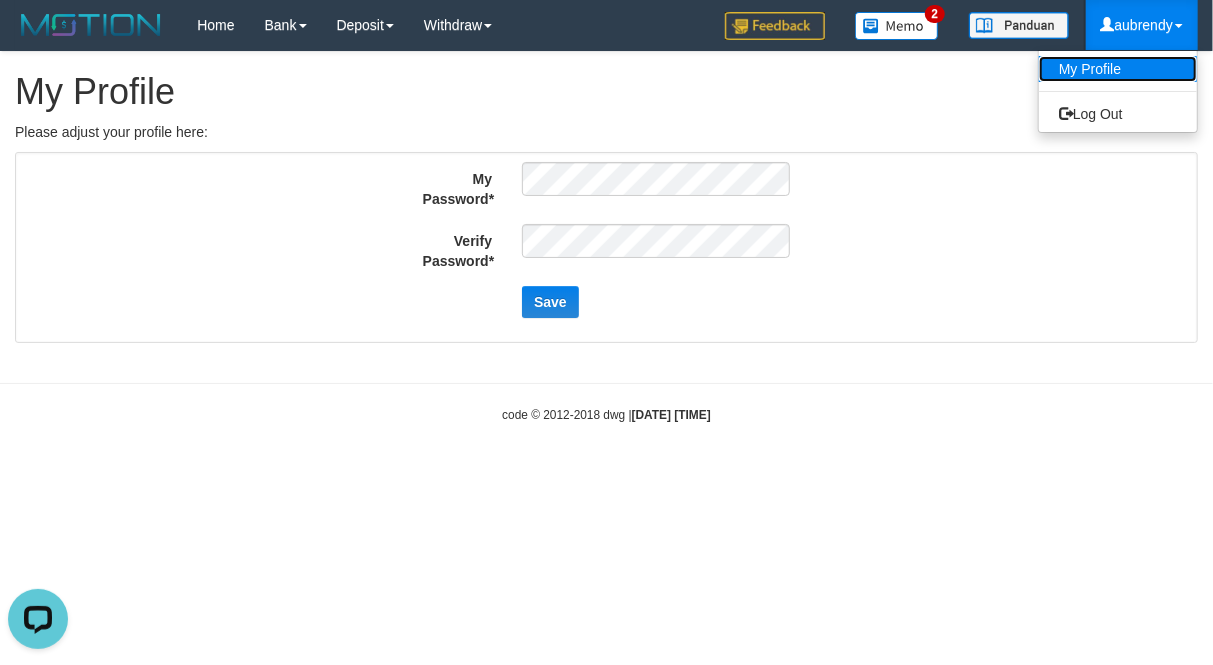 click on "My Profile" at bounding box center [1118, 69] 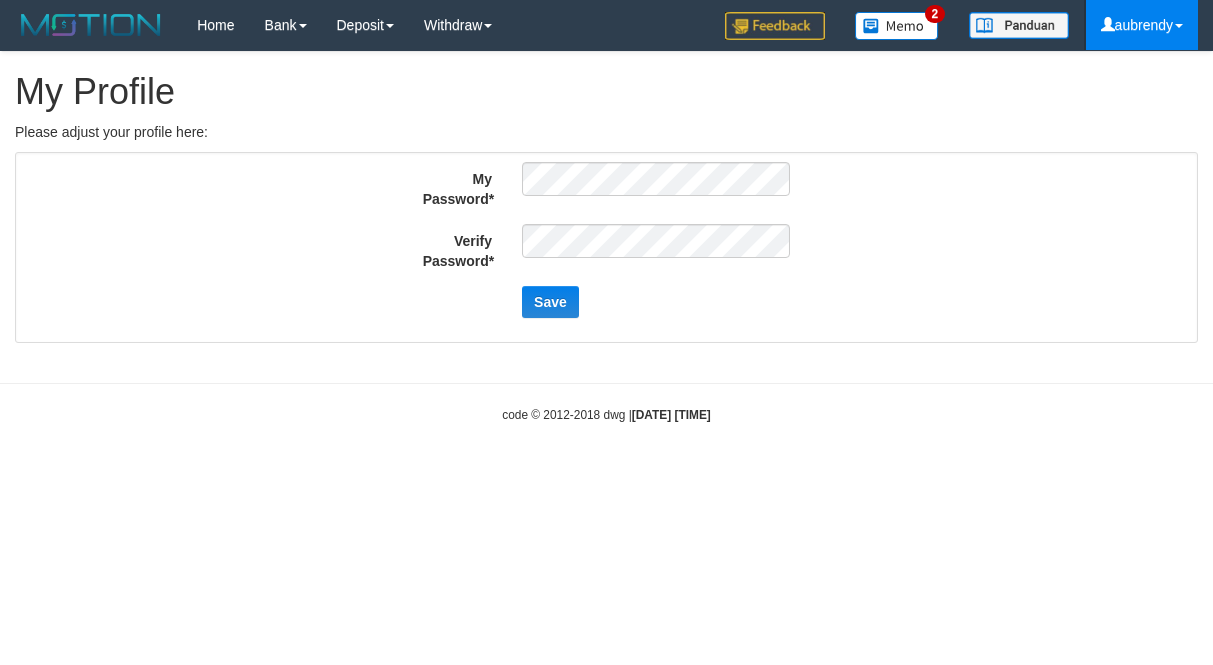 scroll, scrollTop: 0, scrollLeft: 0, axis: both 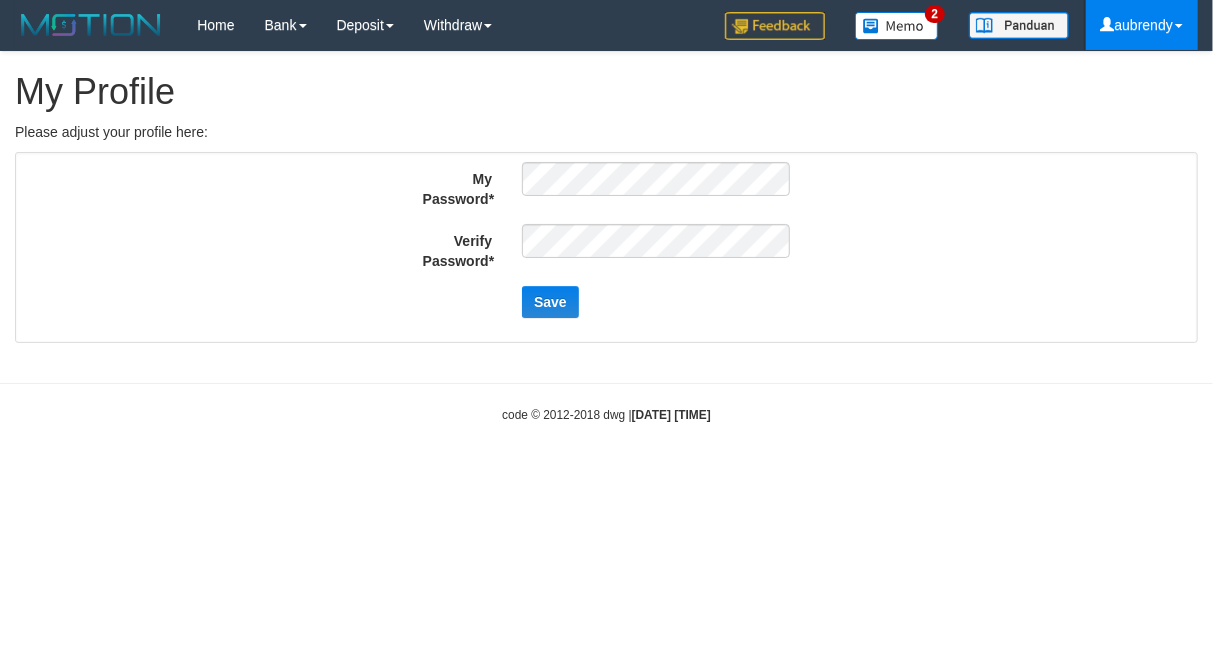 click on "My Password*
Verify Password*
Save" at bounding box center [706, 247] 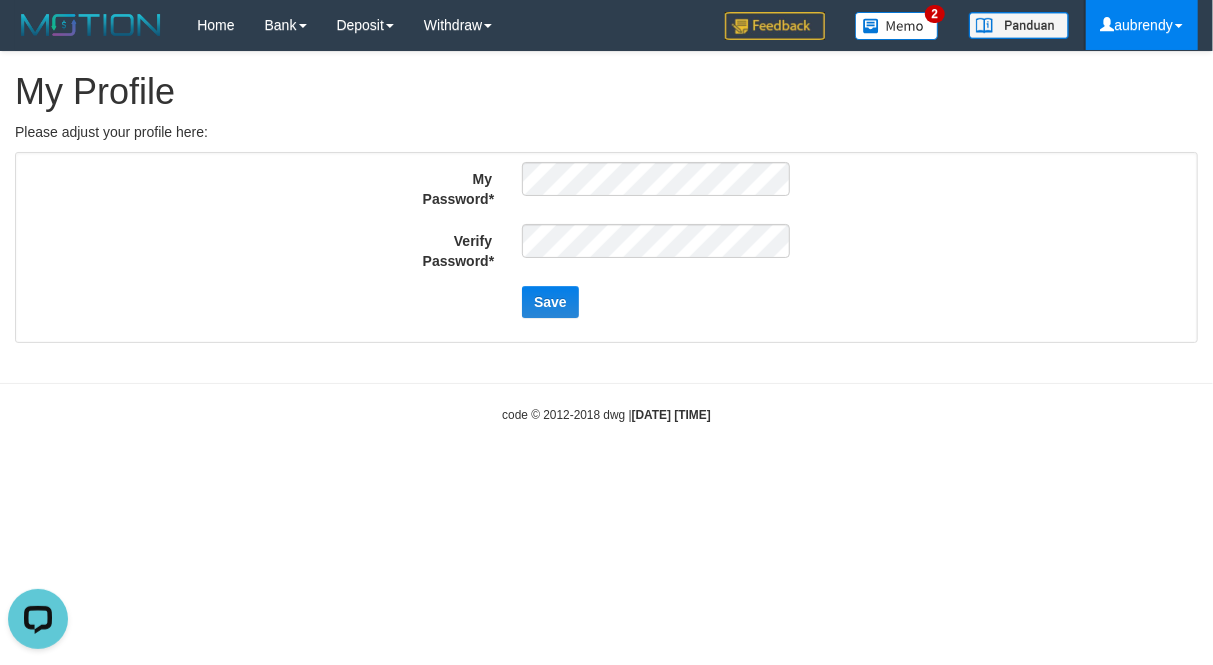 scroll, scrollTop: 0, scrollLeft: 0, axis: both 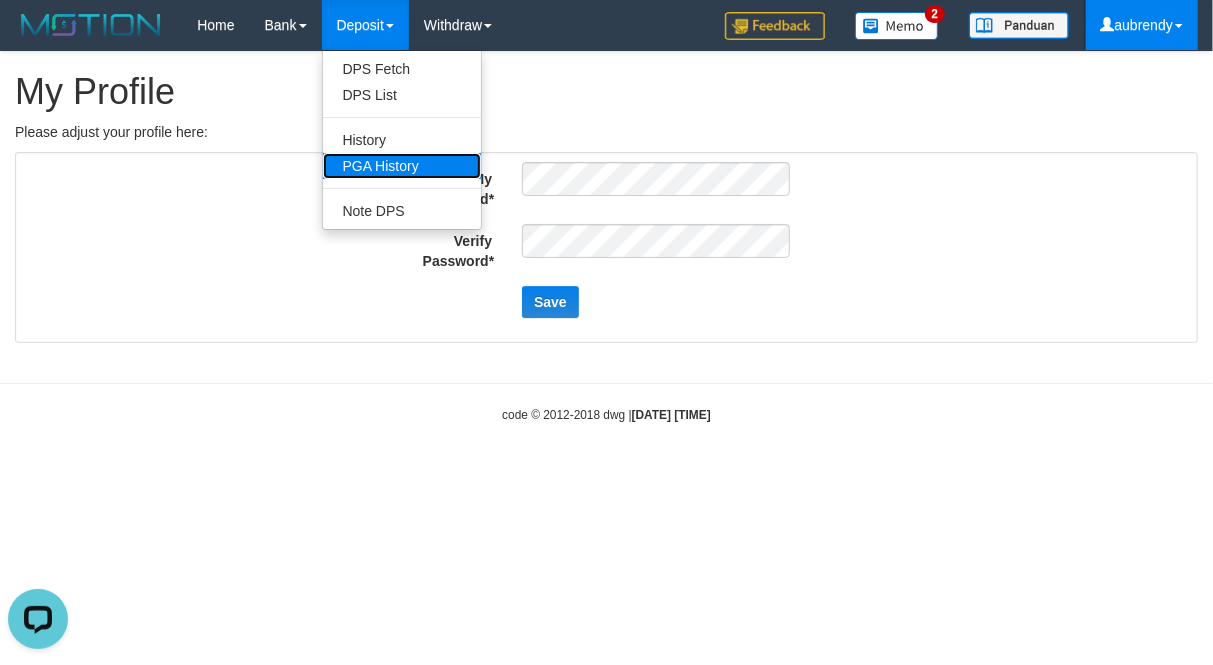 click on "PGA History" at bounding box center [402, 166] 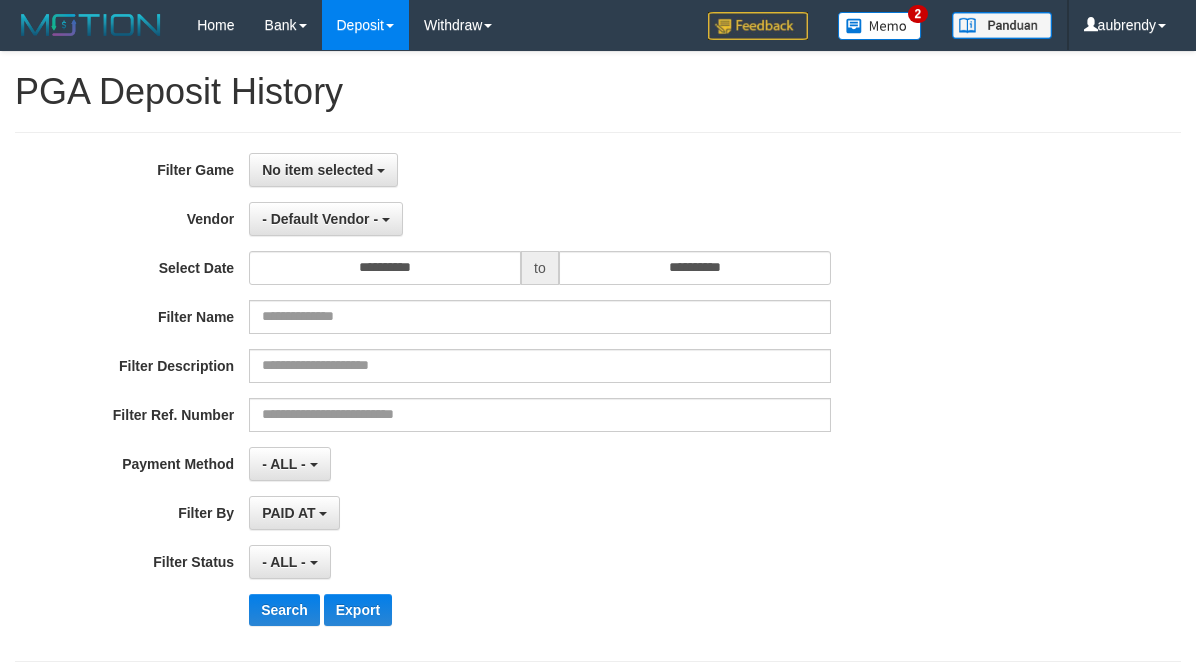 select 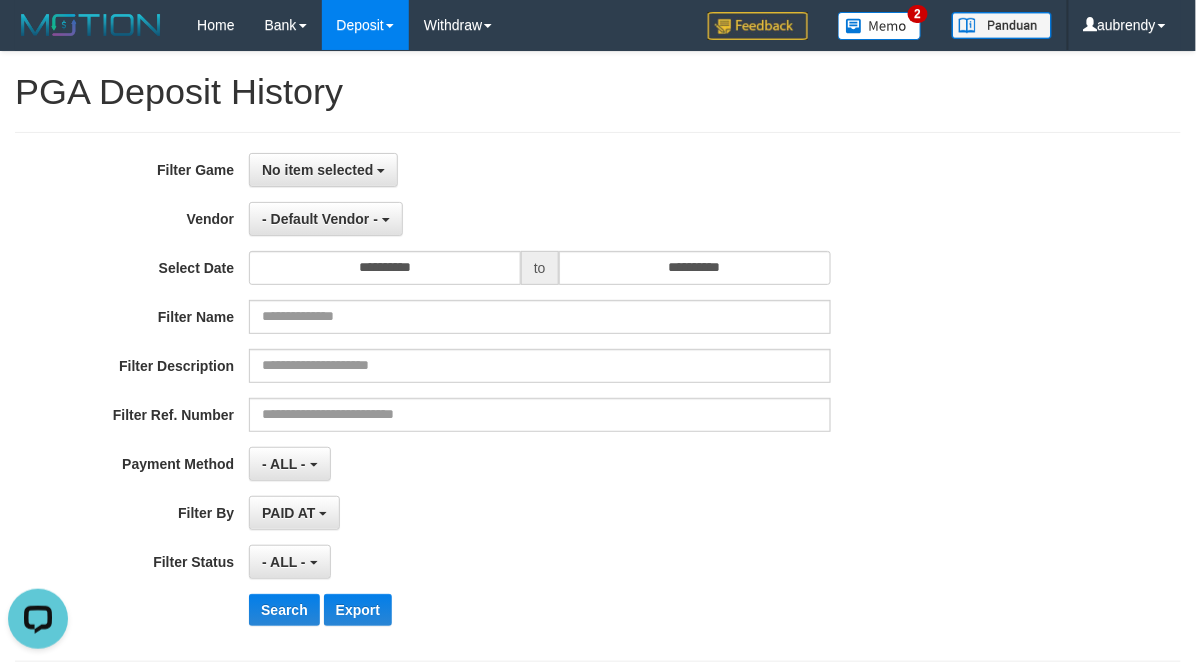 scroll, scrollTop: 0, scrollLeft: 0, axis: both 